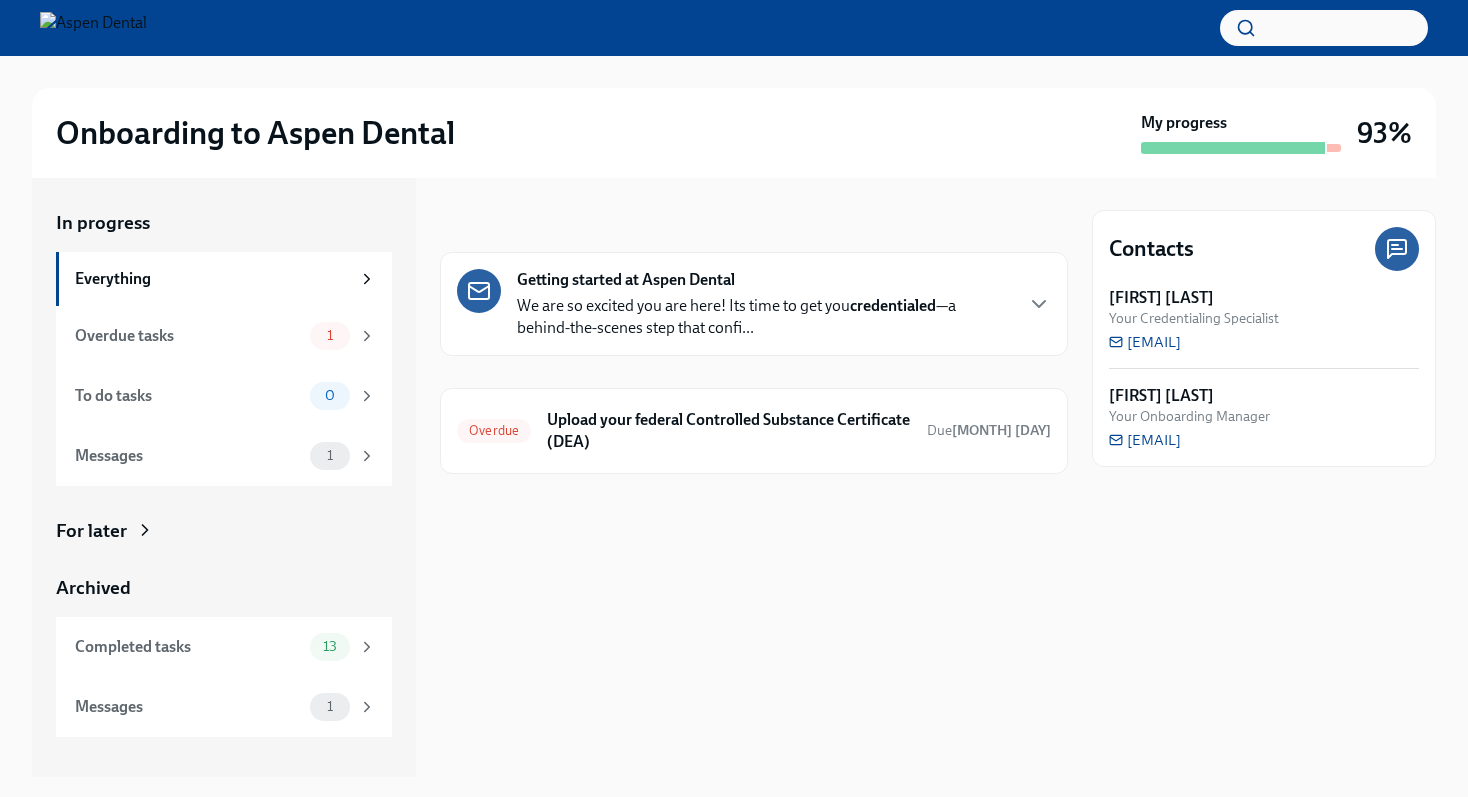 scroll, scrollTop: 0, scrollLeft: 0, axis: both 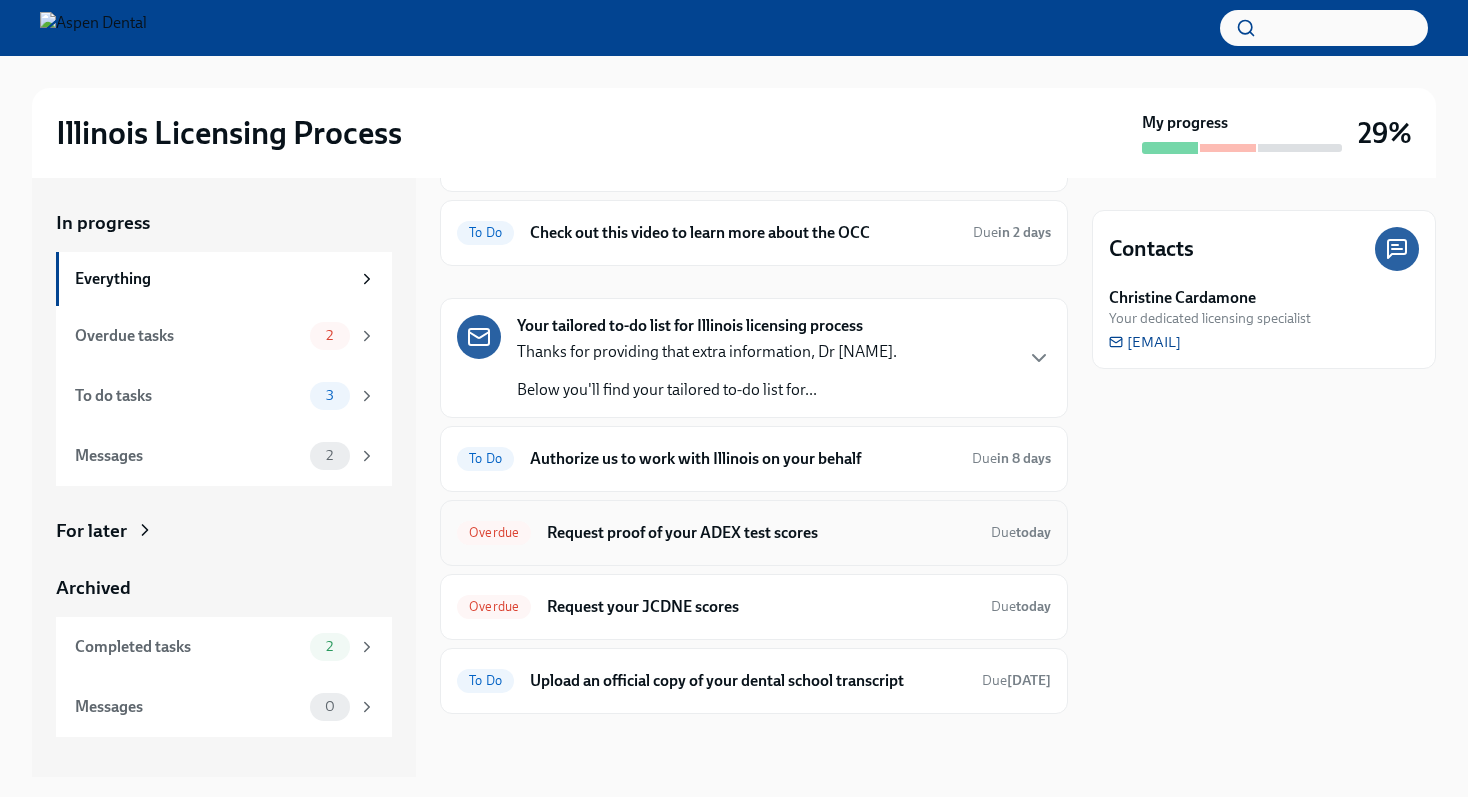 click on "Request proof of your ADEX test scores" at bounding box center [761, 533] 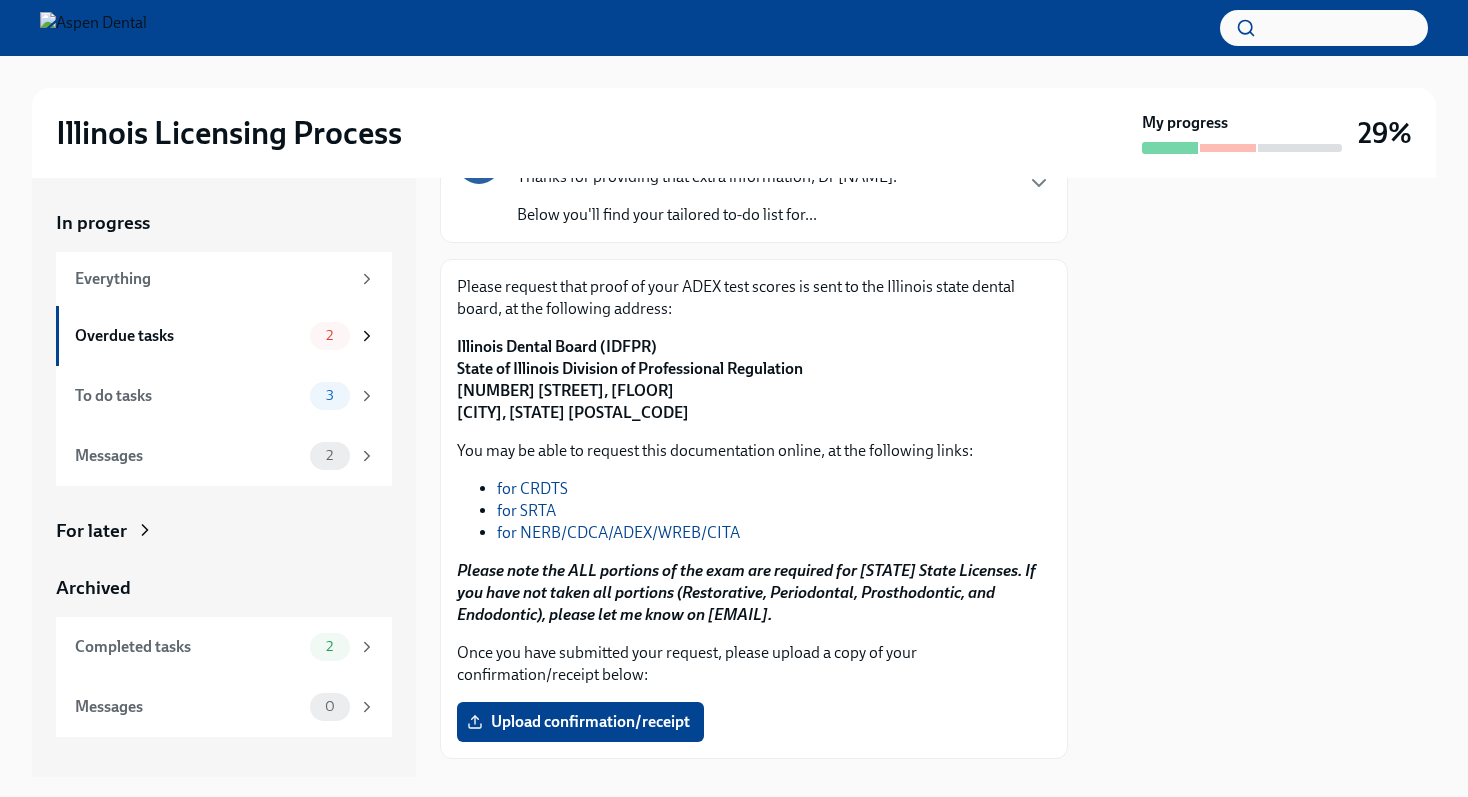 scroll, scrollTop: 175, scrollLeft: 0, axis: vertical 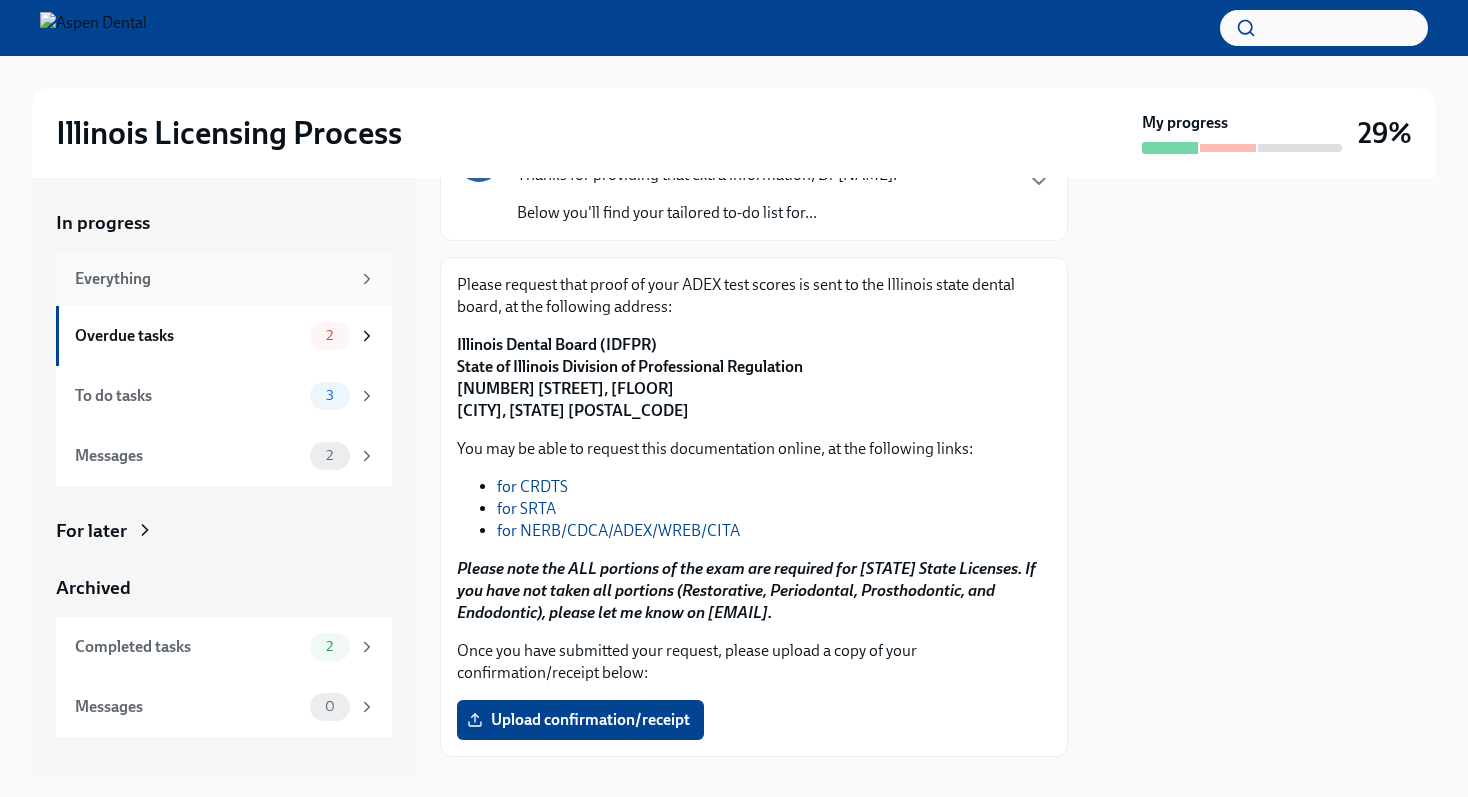click on "Everything" at bounding box center (212, 279) 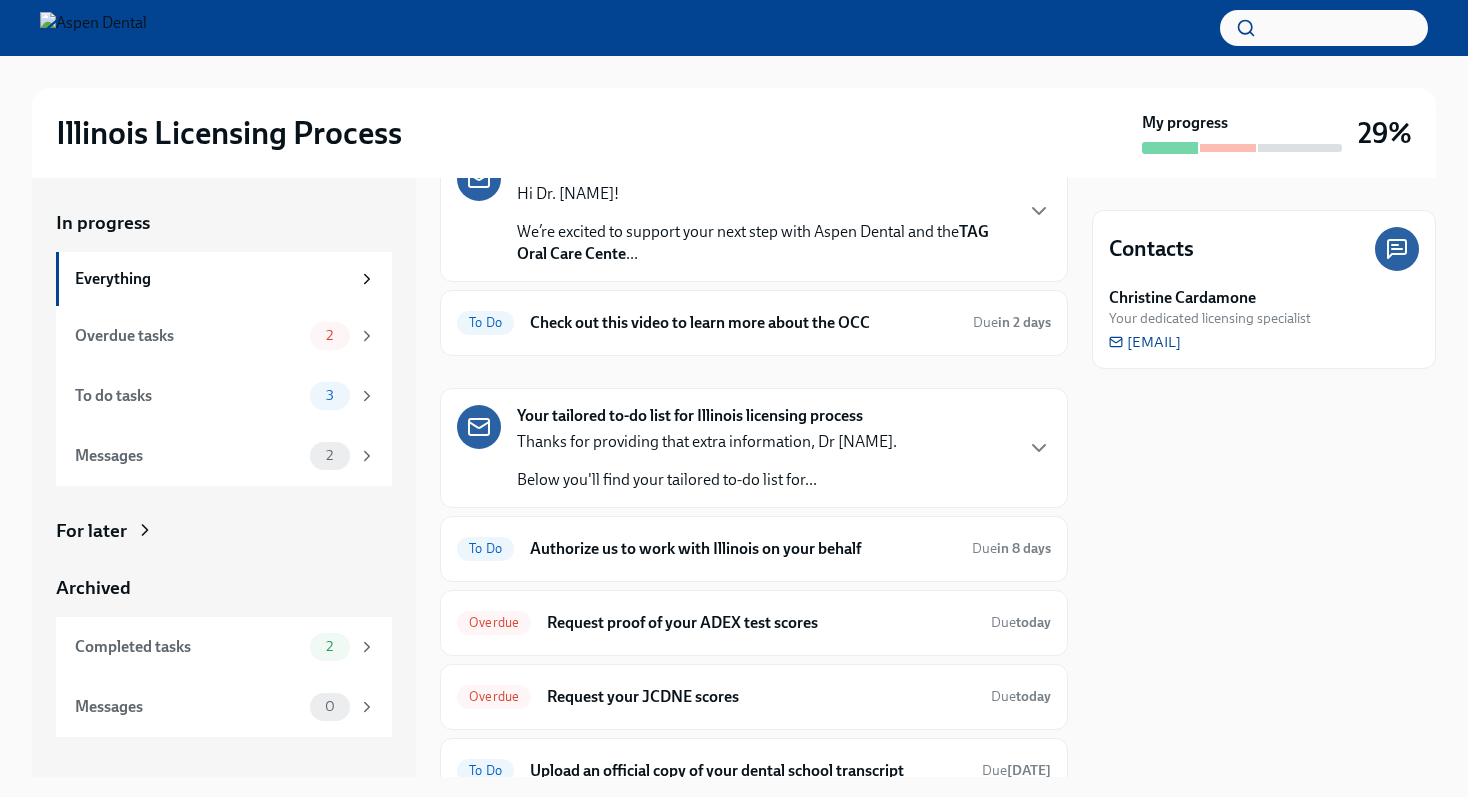 scroll, scrollTop: 118, scrollLeft: 0, axis: vertical 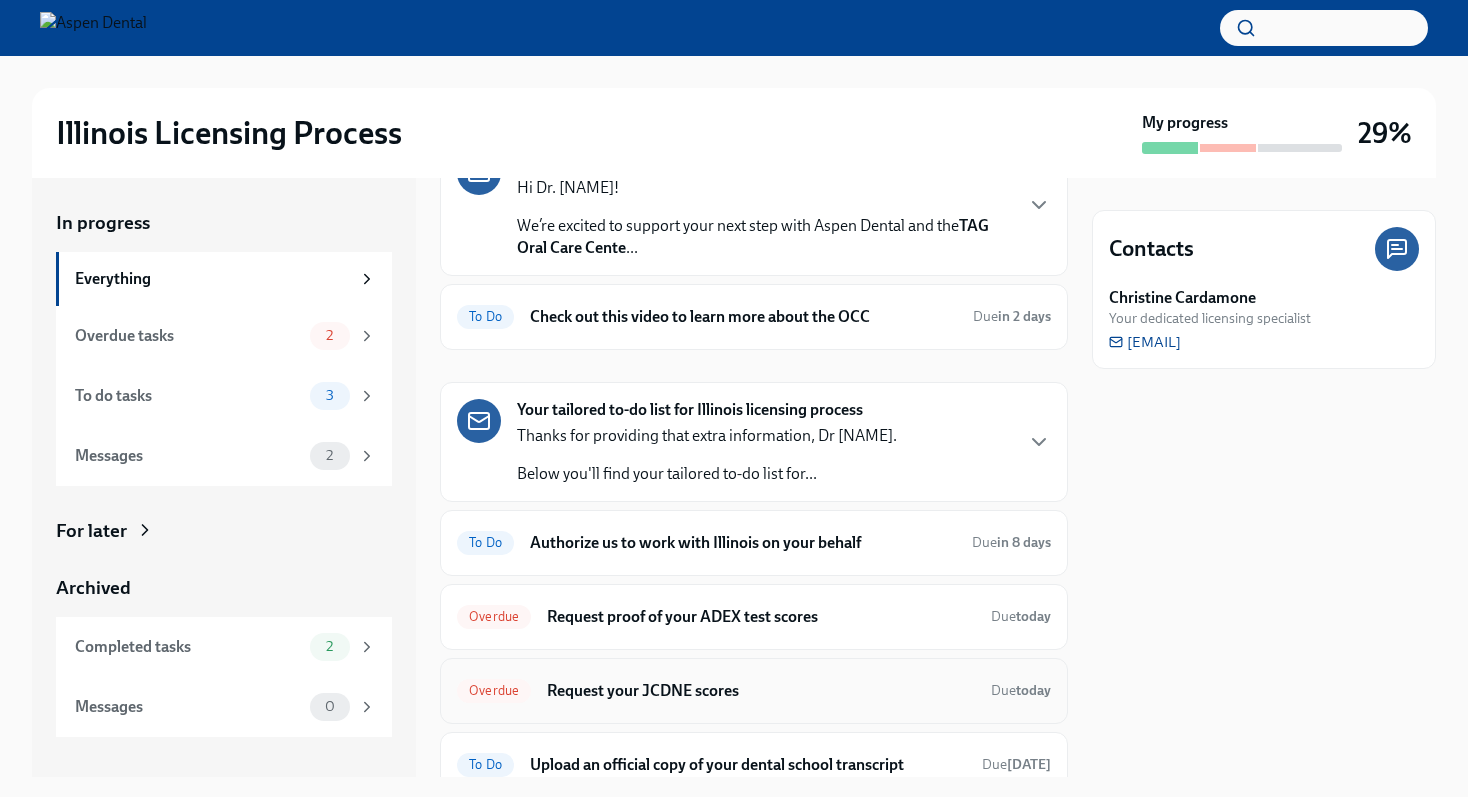 click on "Request your JCDNE scores" at bounding box center [761, 691] 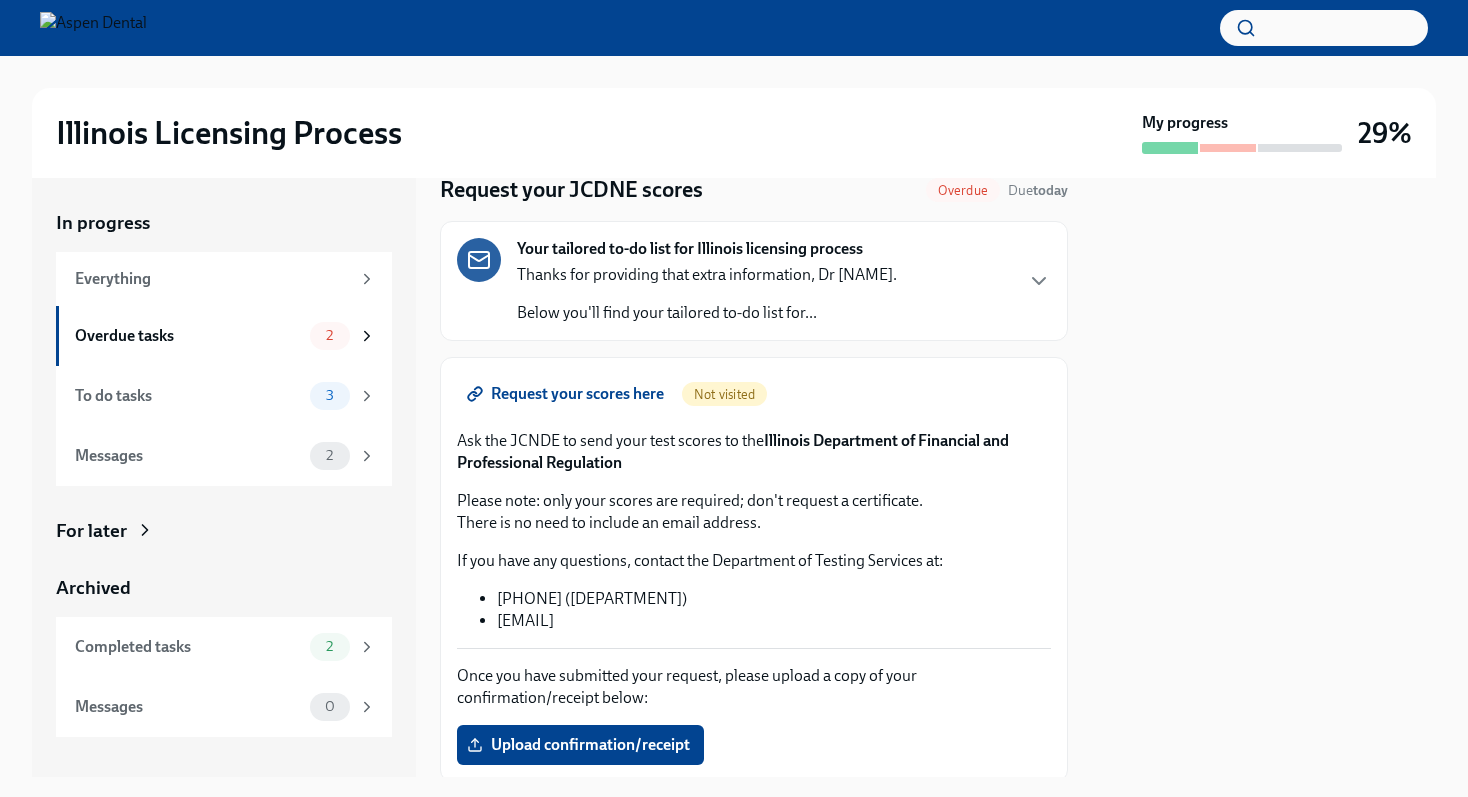 scroll, scrollTop: 77, scrollLeft: 0, axis: vertical 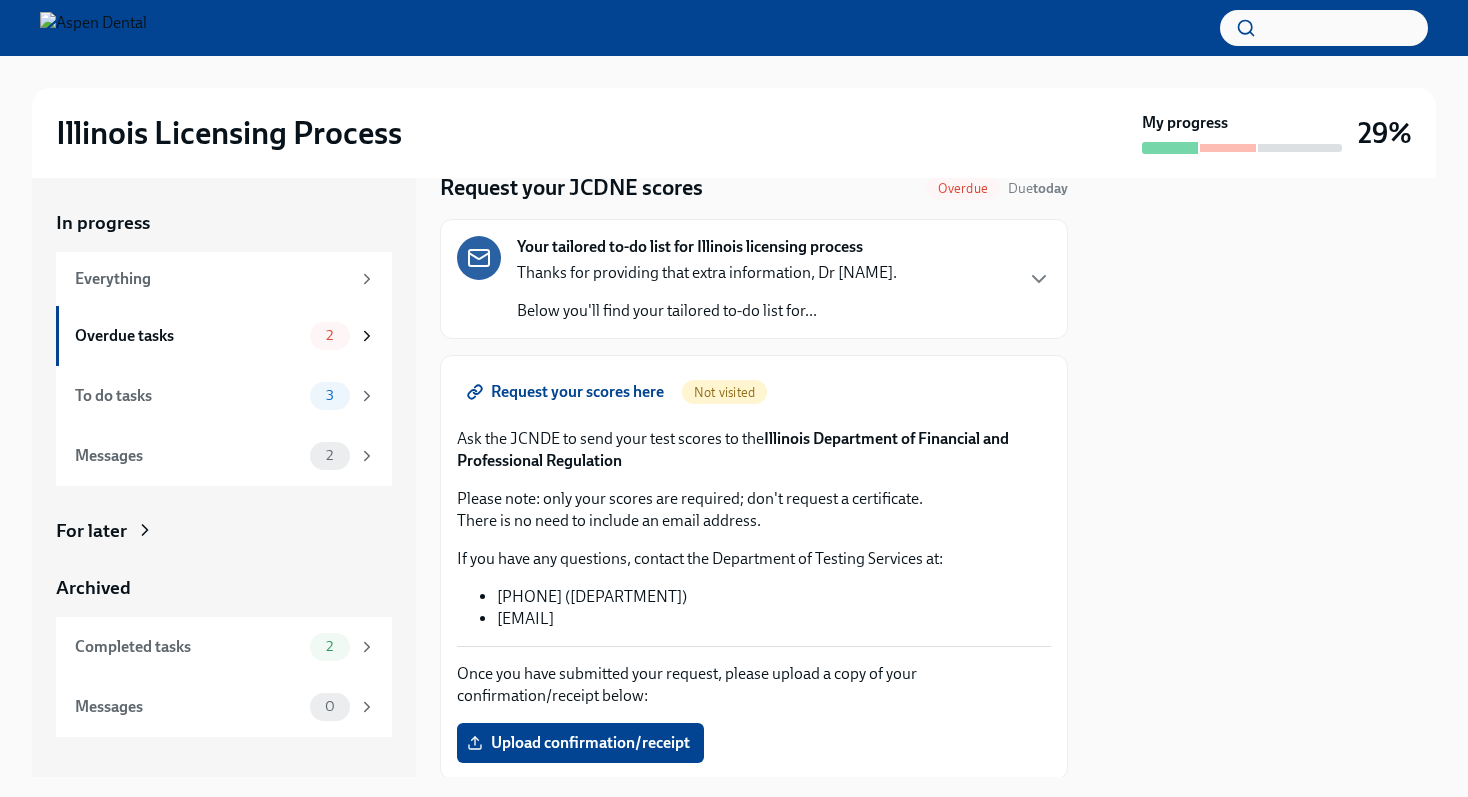 click at bounding box center (1264, 477) 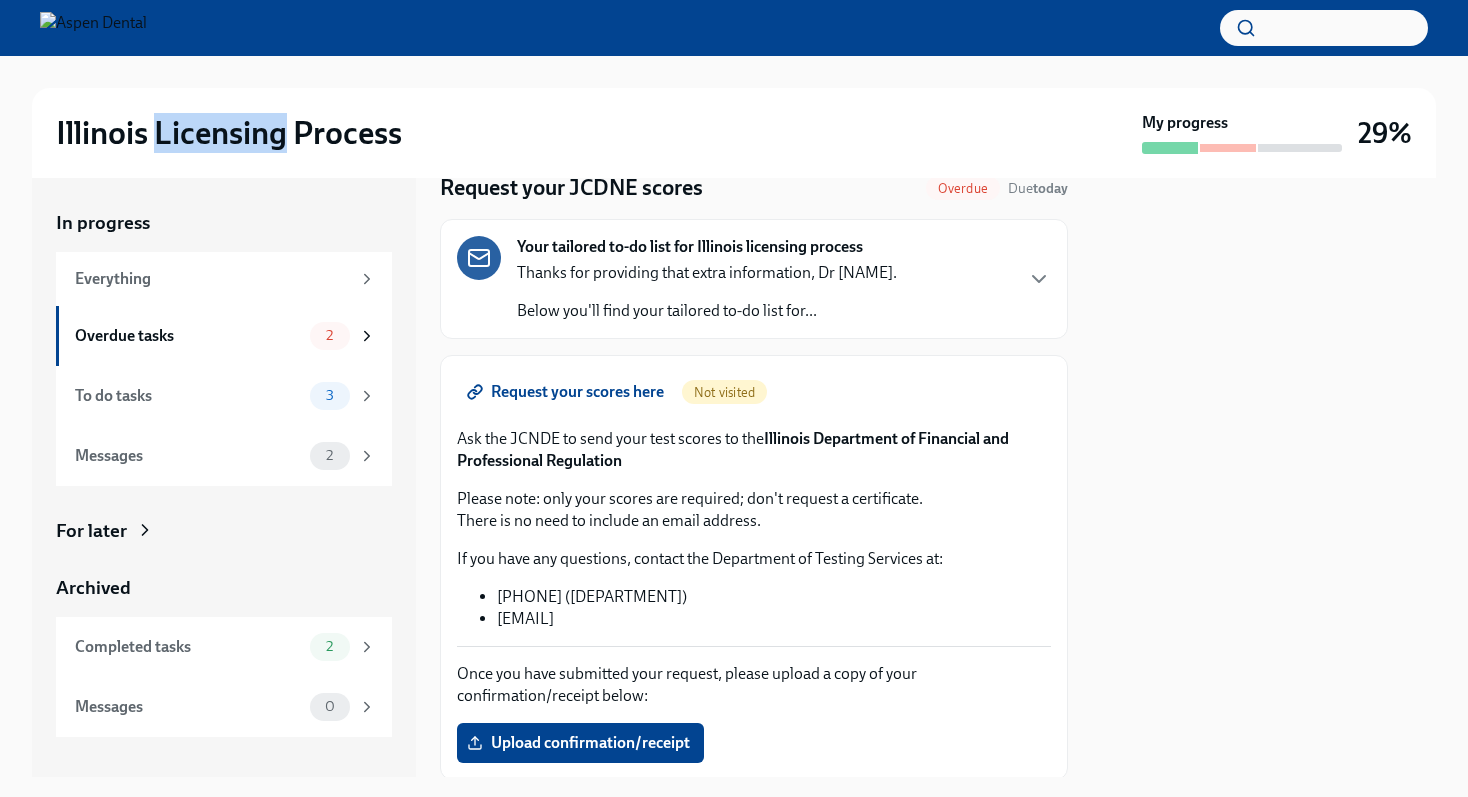 click on "Illinois Licensing Process" at bounding box center [229, 133] 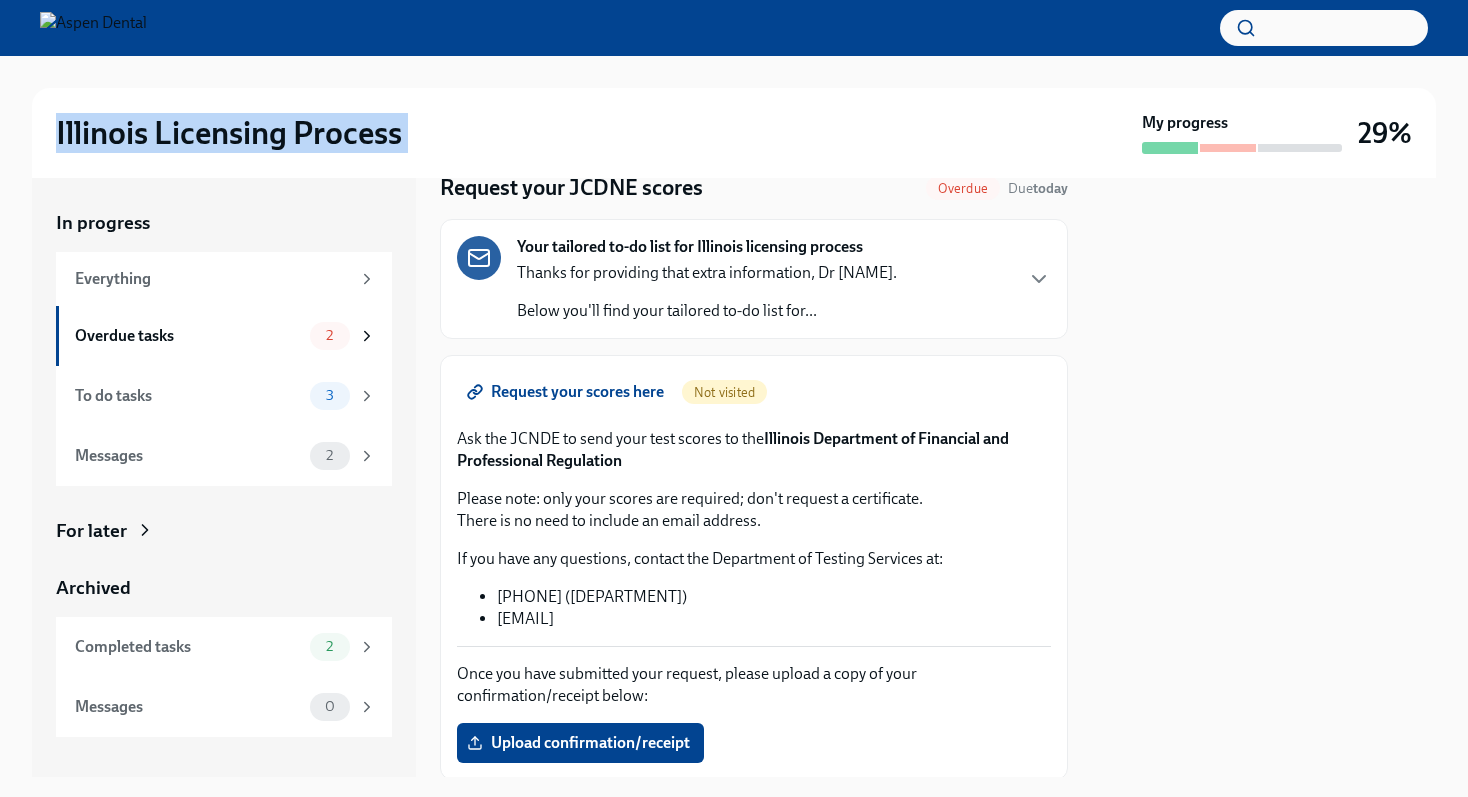 click on "Illinois Licensing Process" at bounding box center [229, 133] 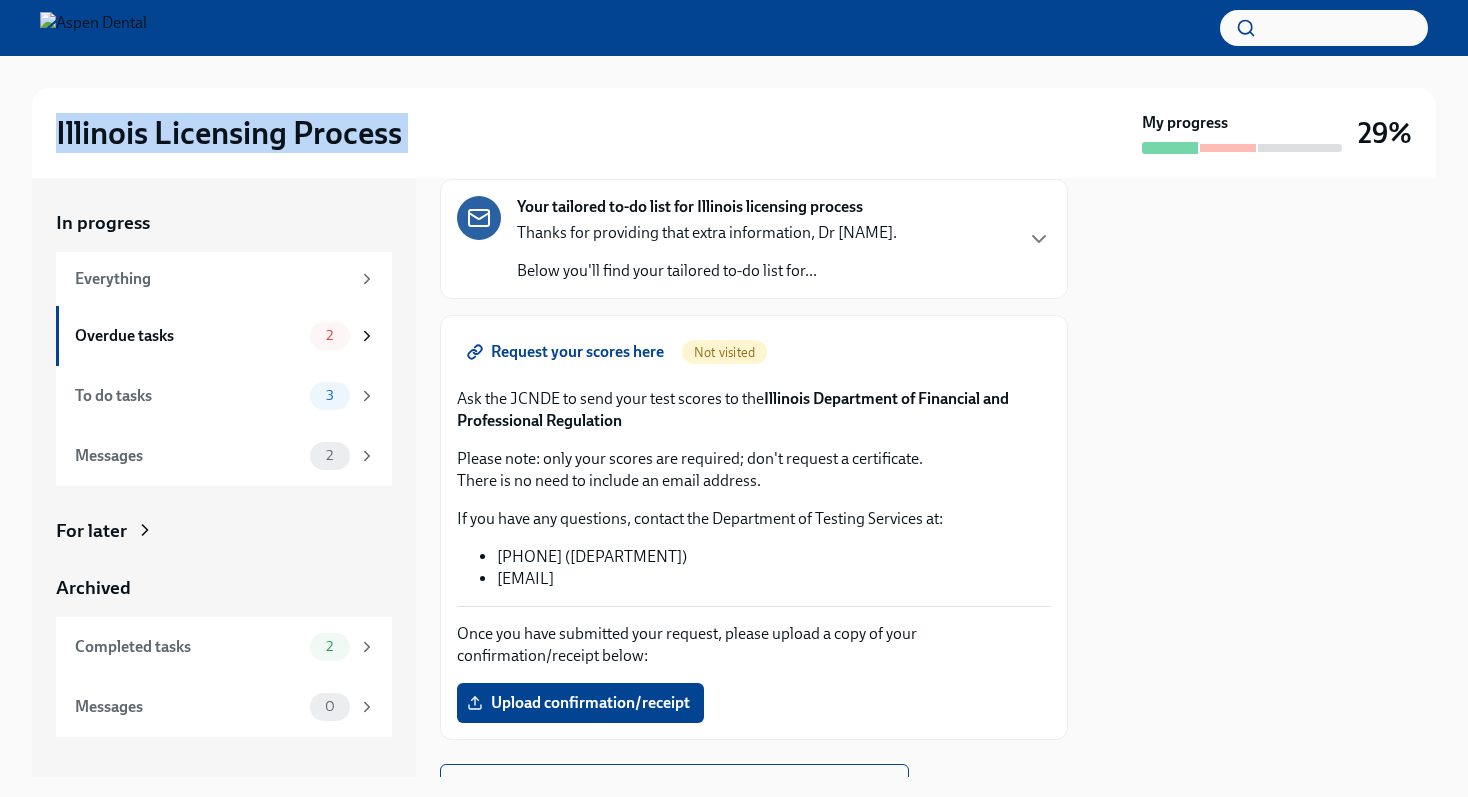 scroll, scrollTop: 112, scrollLeft: 0, axis: vertical 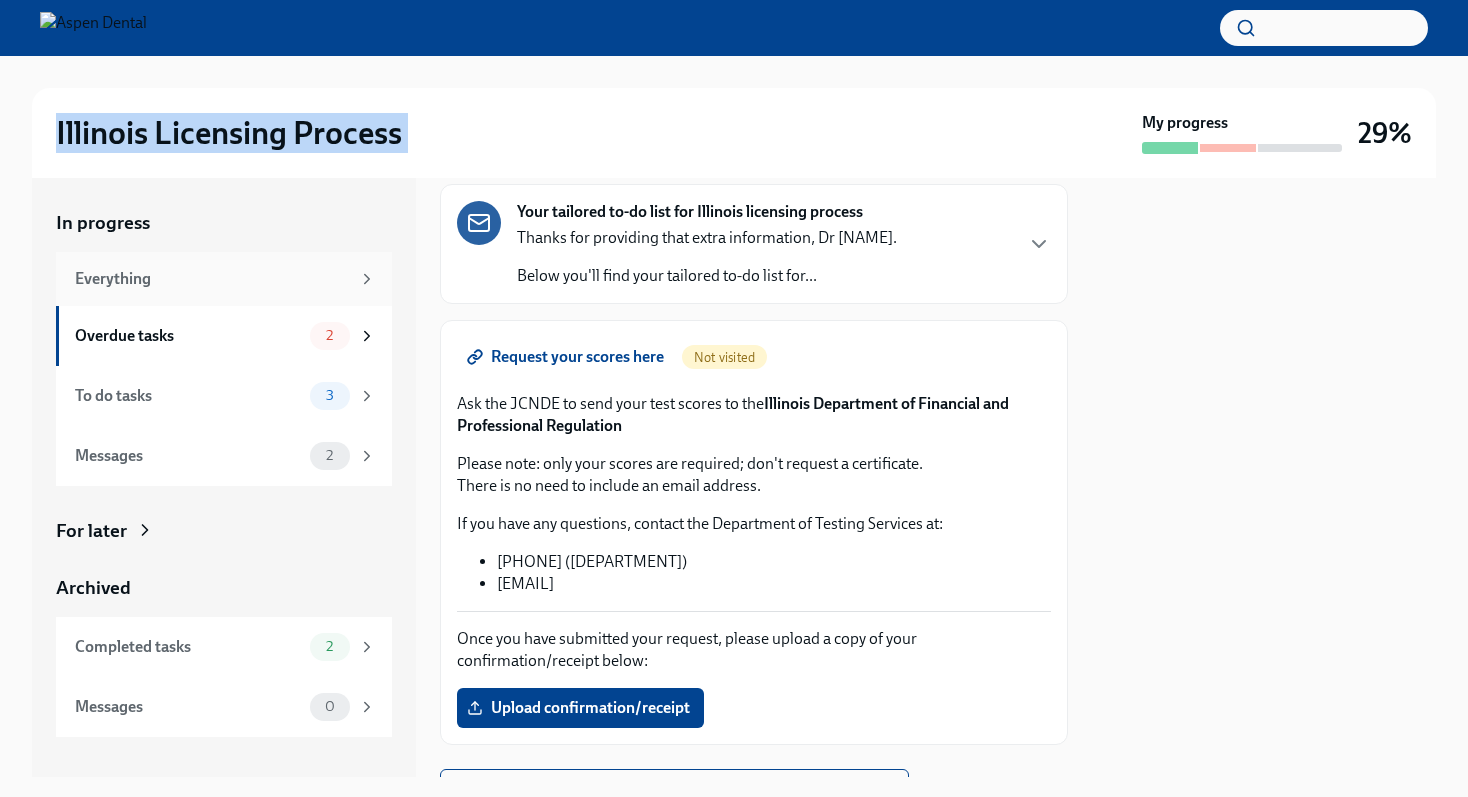 click on "Everything" at bounding box center [212, 279] 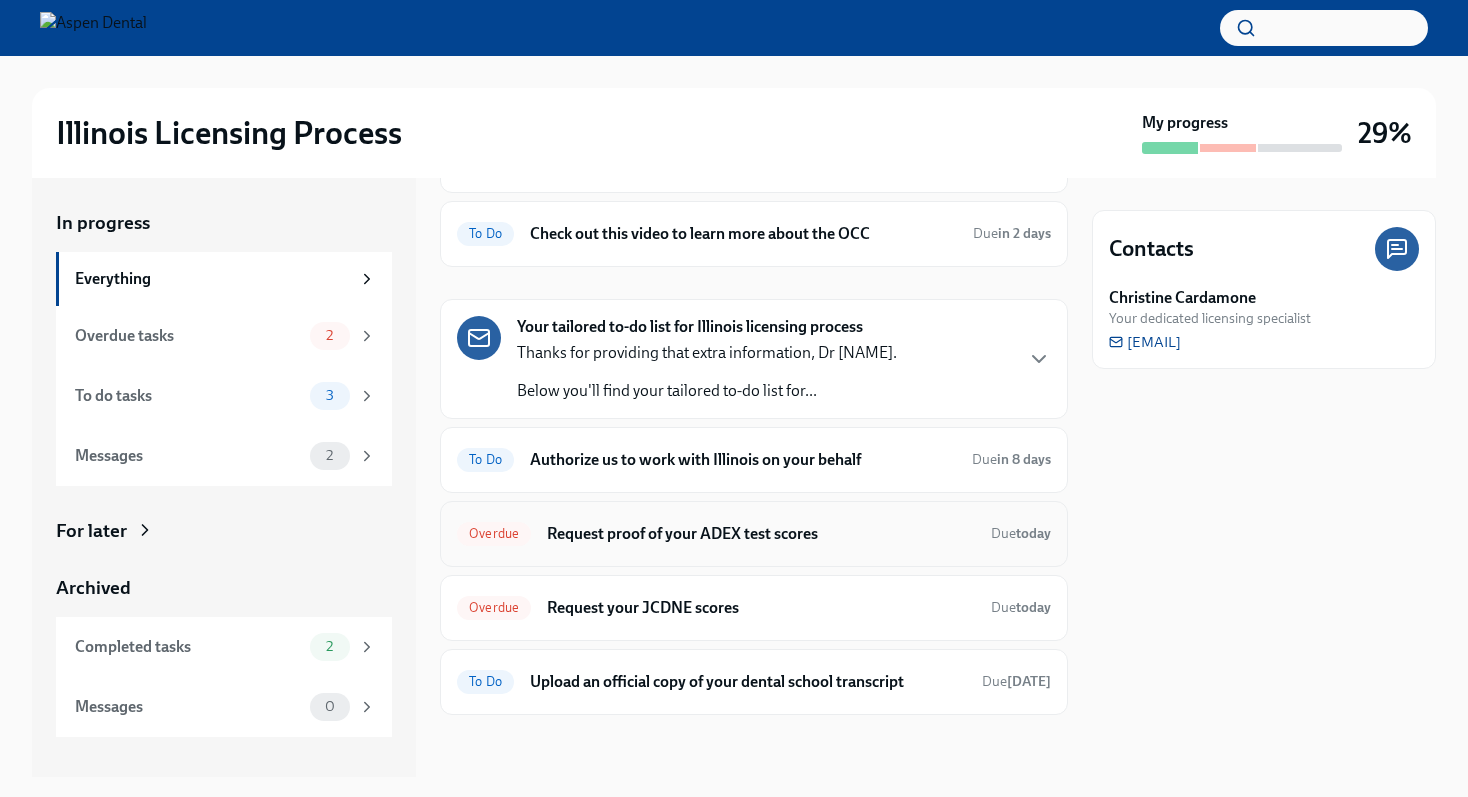 scroll, scrollTop: 202, scrollLeft: 0, axis: vertical 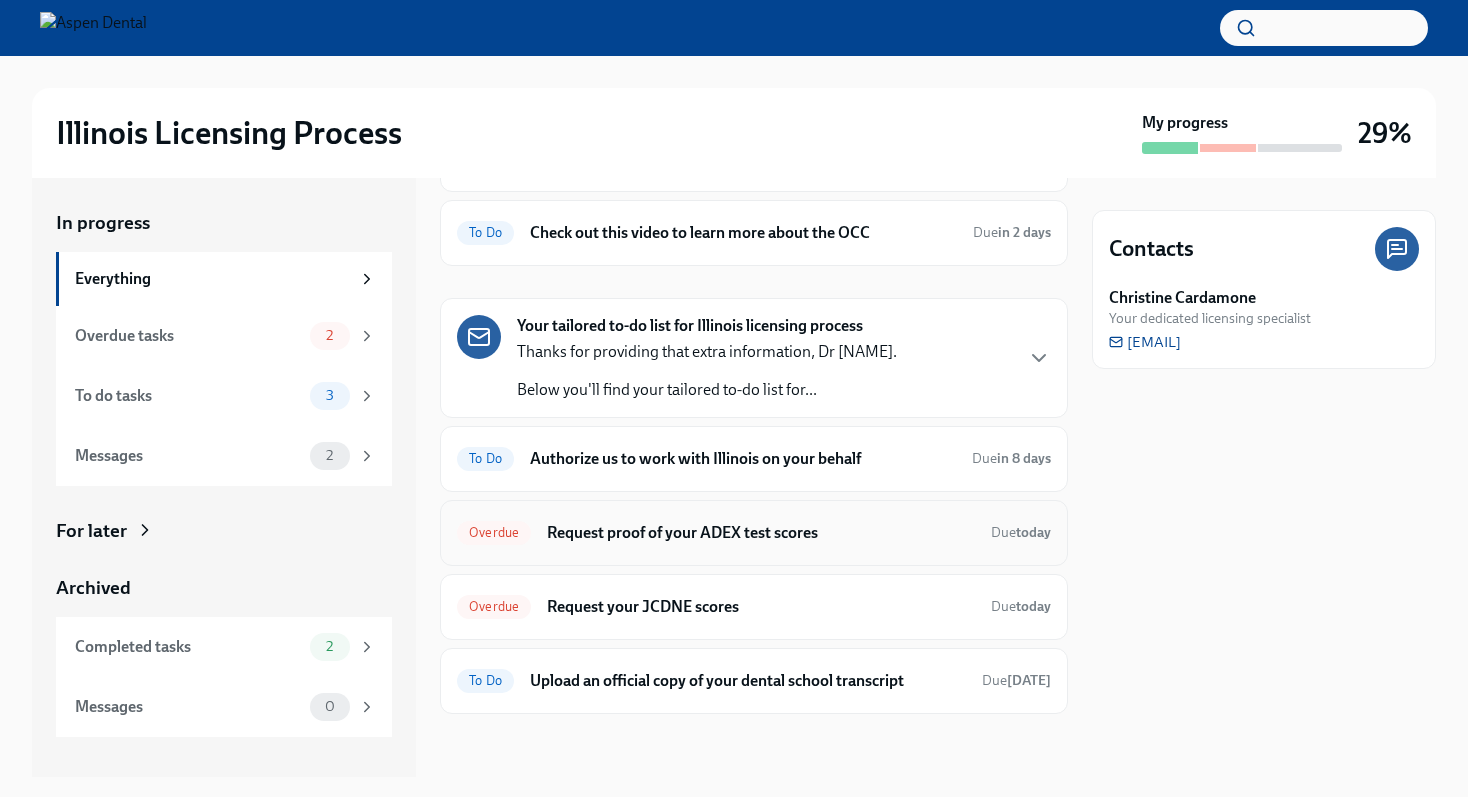 click on "Request proof of your ADEX test scores" at bounding box center (761, 533) 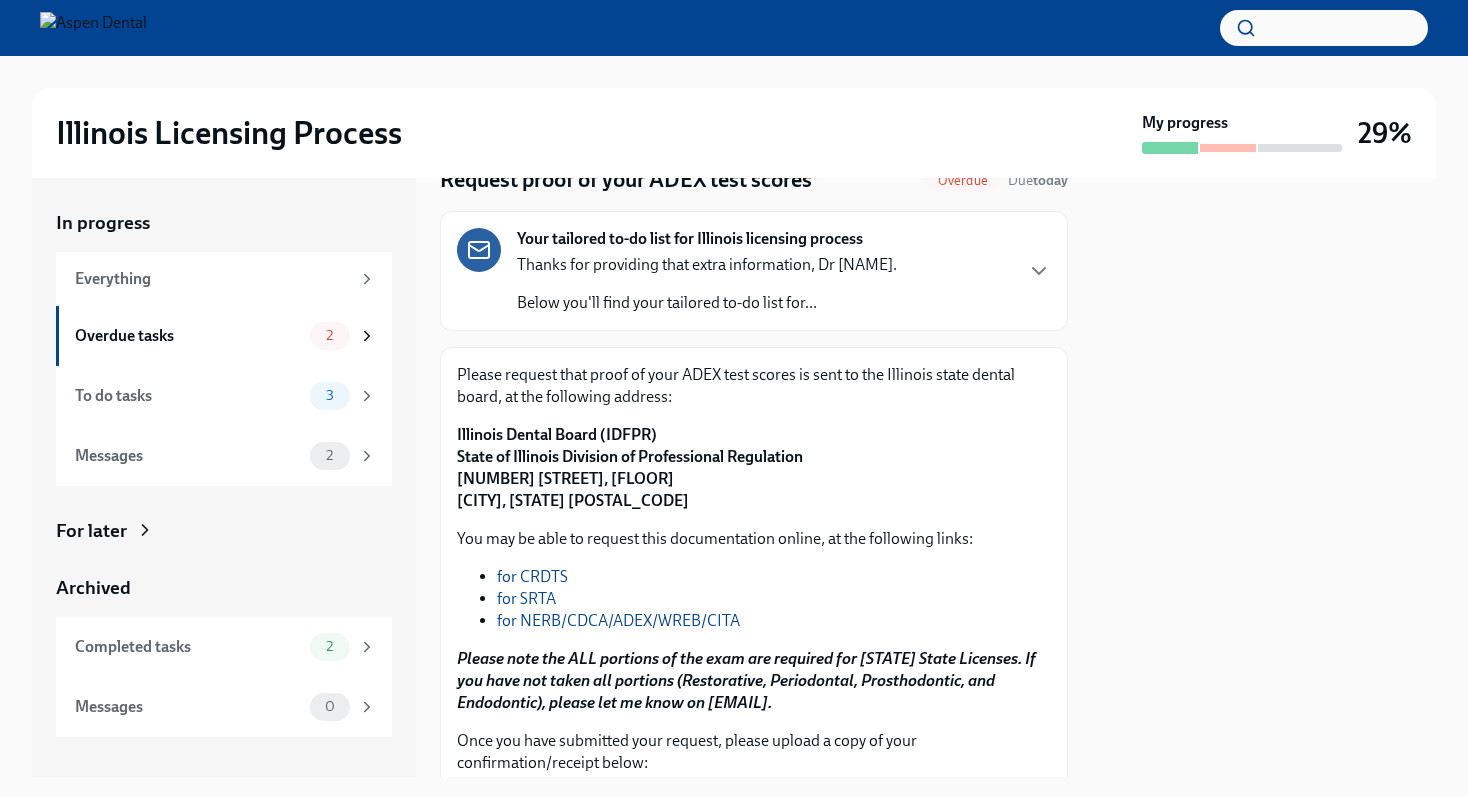 scroll, scrollTop: 126, scrollLeft: 0, axis: vertical 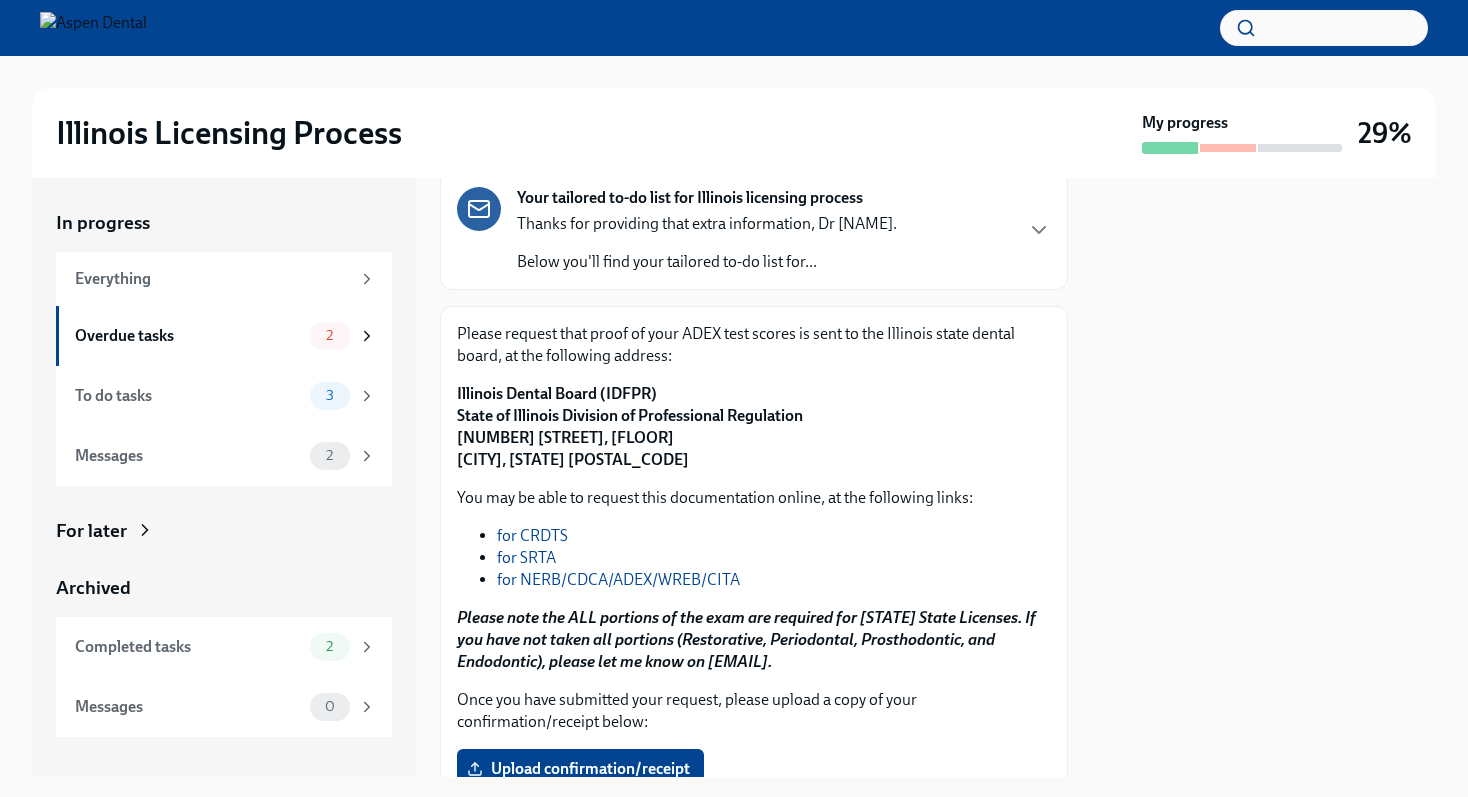 click on "Illinois Dental Board (IDFPR)
State of Illinois Division of Professional Regulation
320 West Washington St, 3rd Floor
Springfield, IL 62786" at bounding box center [630, 426] 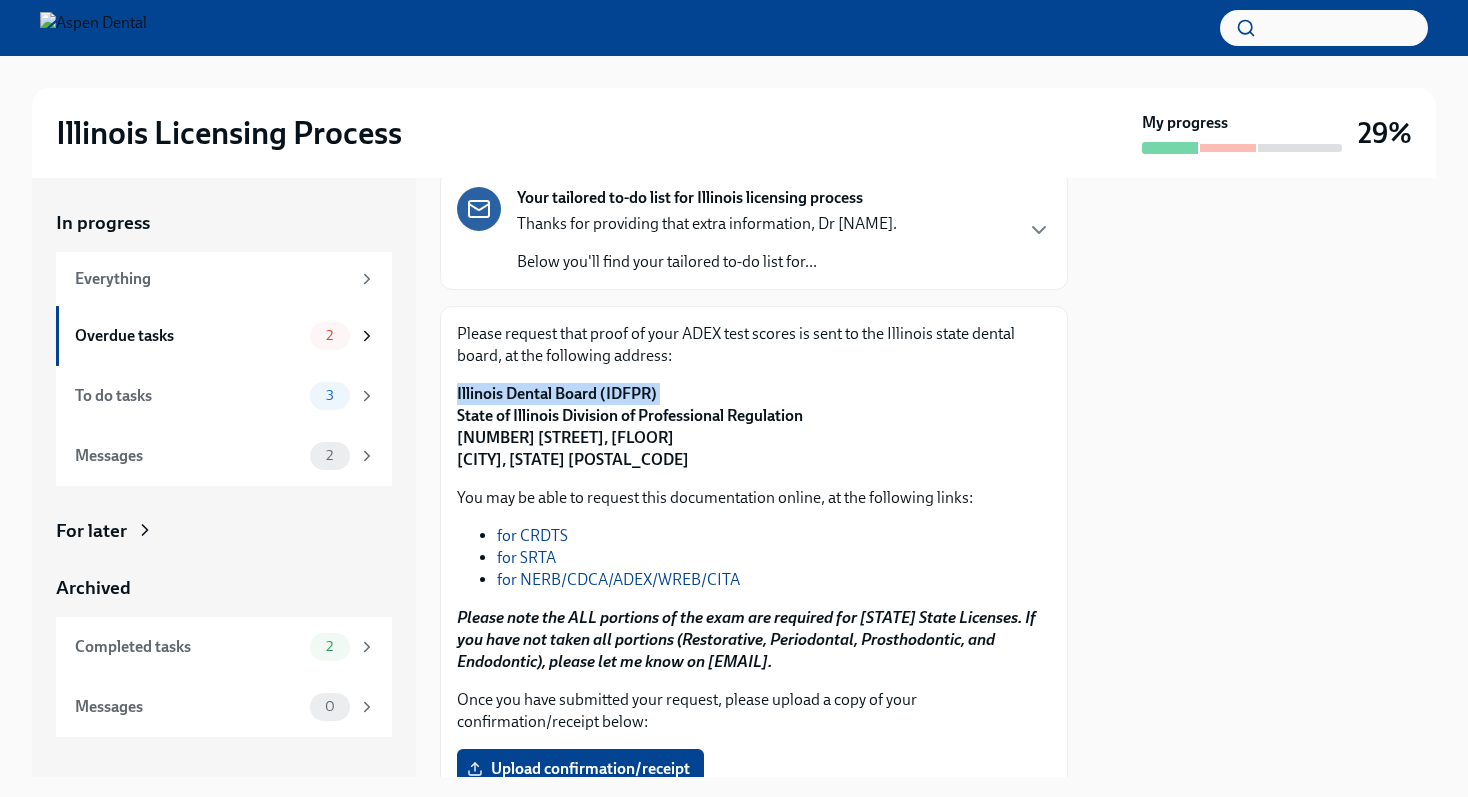 drag, startPoint x: 470, startPoint y: 394, endPoint x: 661, endPoint y: 397, distance: 191.02356 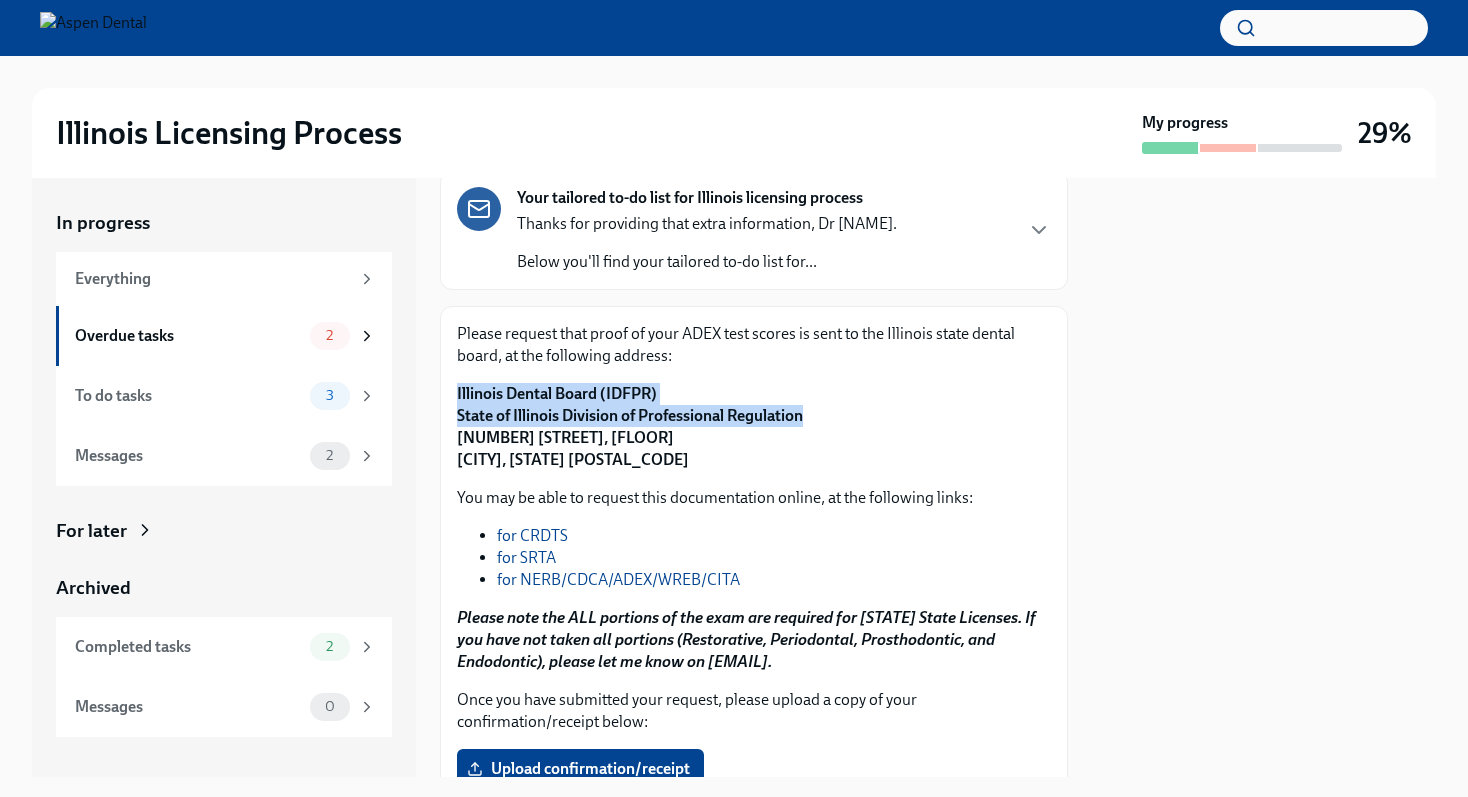 drag, startPoint x: 466, startPoint y: 382, endPoint x: 743, endPoint y: 421, distance: 279.73203 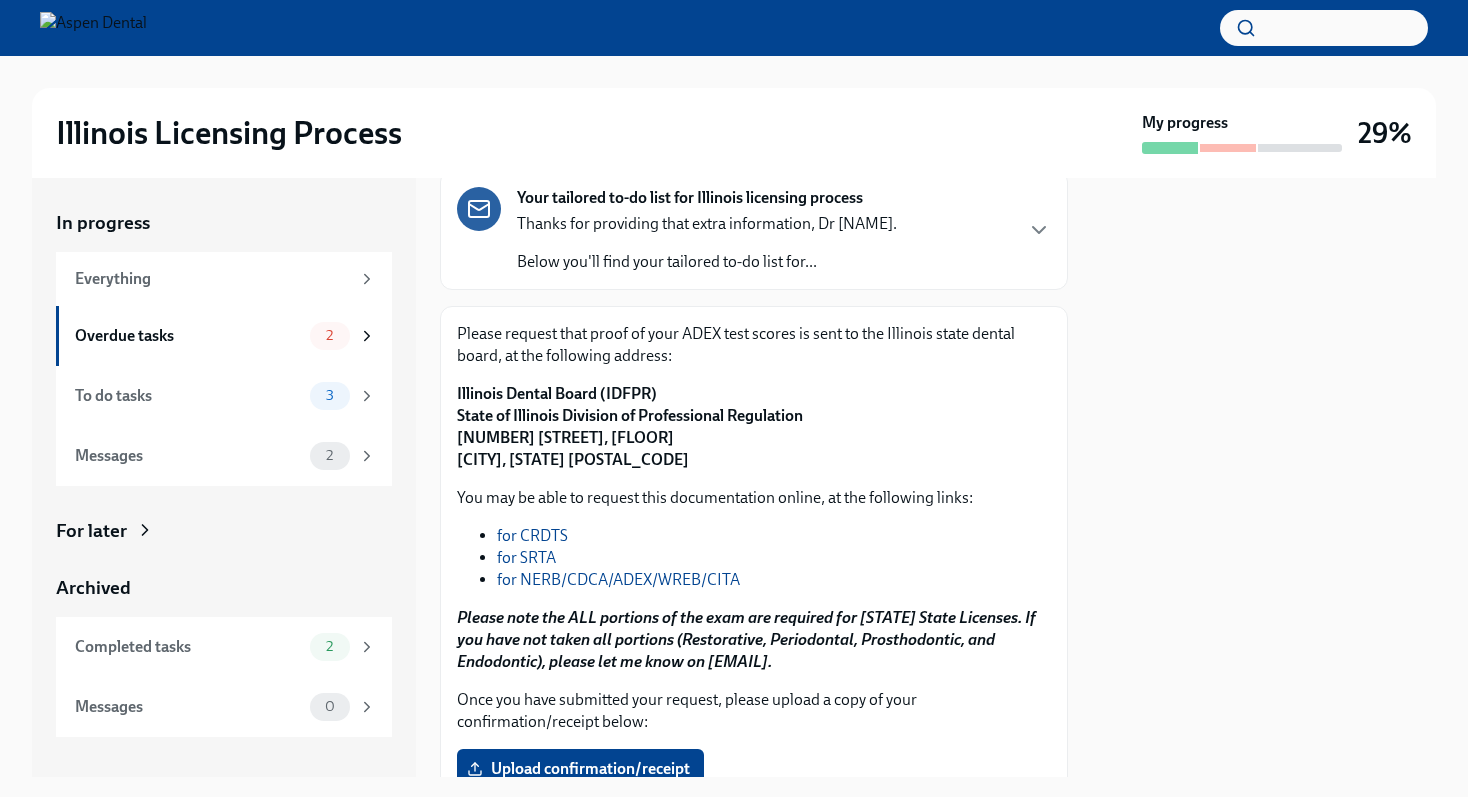 click on "Illinois Dental Board (IDFPR)
State of Illinois Division of Professional Regulation
320 West Washington St, 3rd Floor
Springfield, IL 62786" at bounding box center [630, 426] 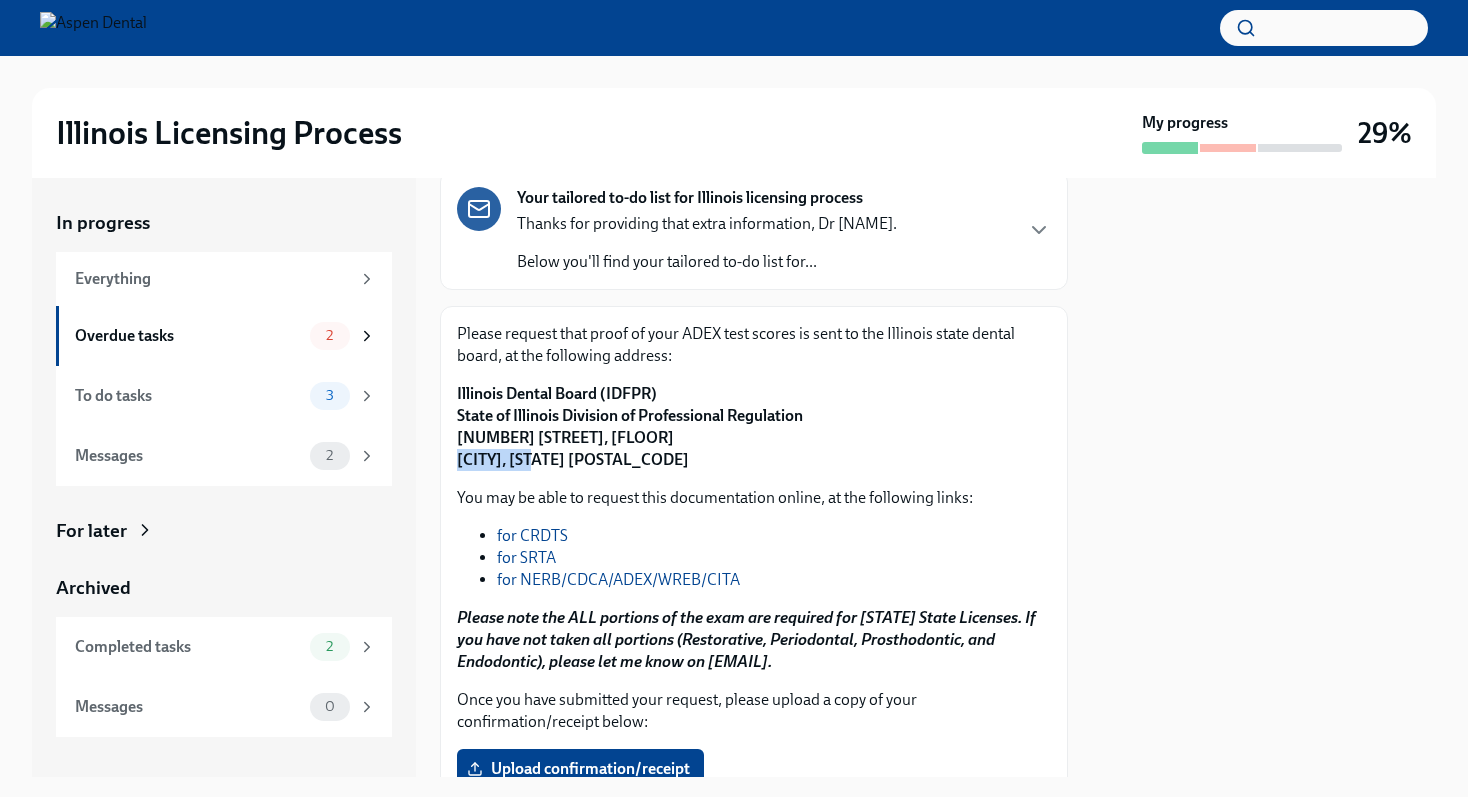 drag, startPoint x: 480, startPoint y: 463, endPoint x: 496, endPoint y: 463, distance: 16 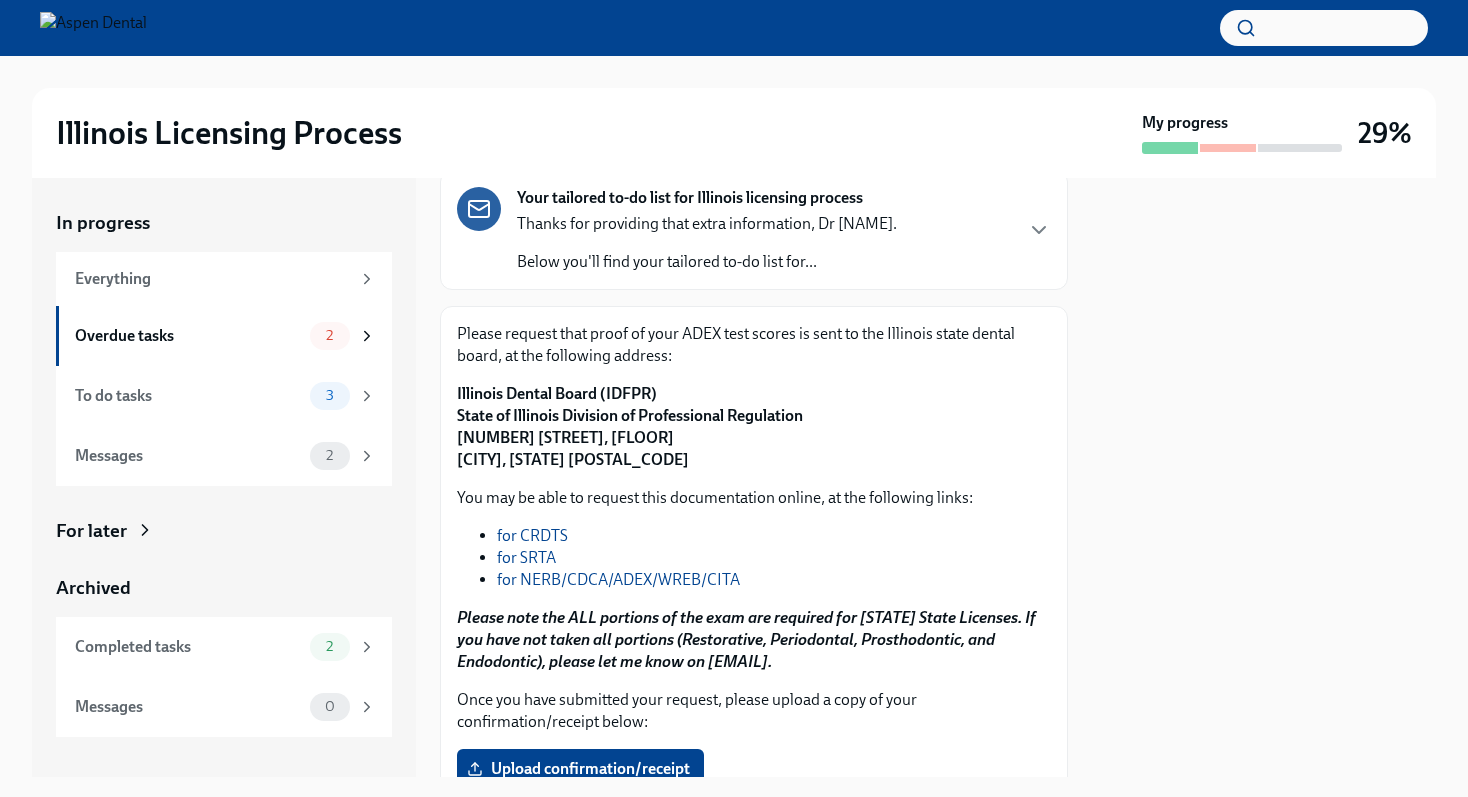 click on "Illinois Dental Board (IDFPR)
State of Illinois Division of Professional Regulation
320 West Washington St, 3rd Floor
Springfield, IL 62786" at bounding box center [630, 426] 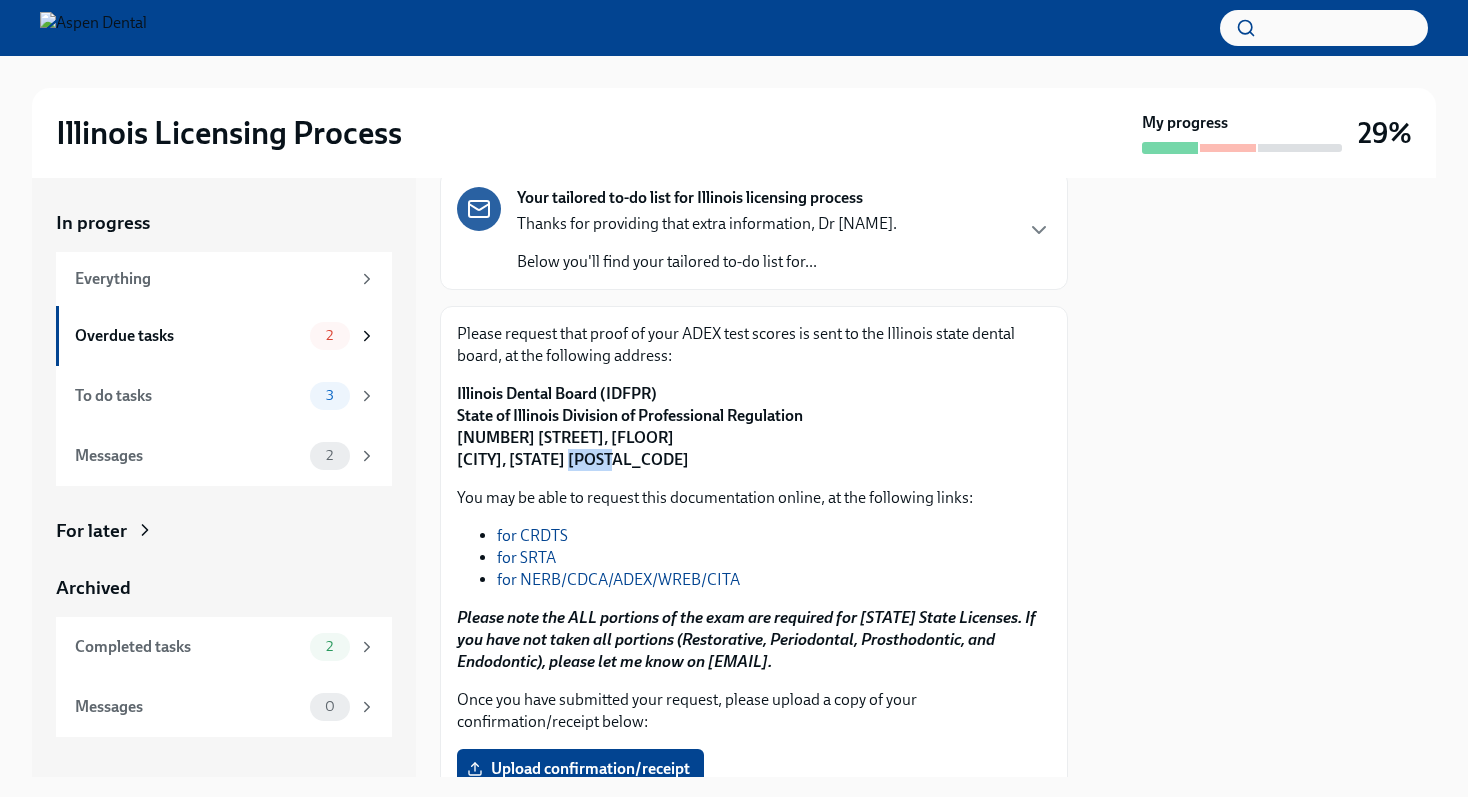 click on "Illinois Dental Board (IDFPR)
State of Illinois Division of Professional Regulation
320 West Washington St, 3rd Floor
Springfield, IL 62786" at bounding box center [630, 426] 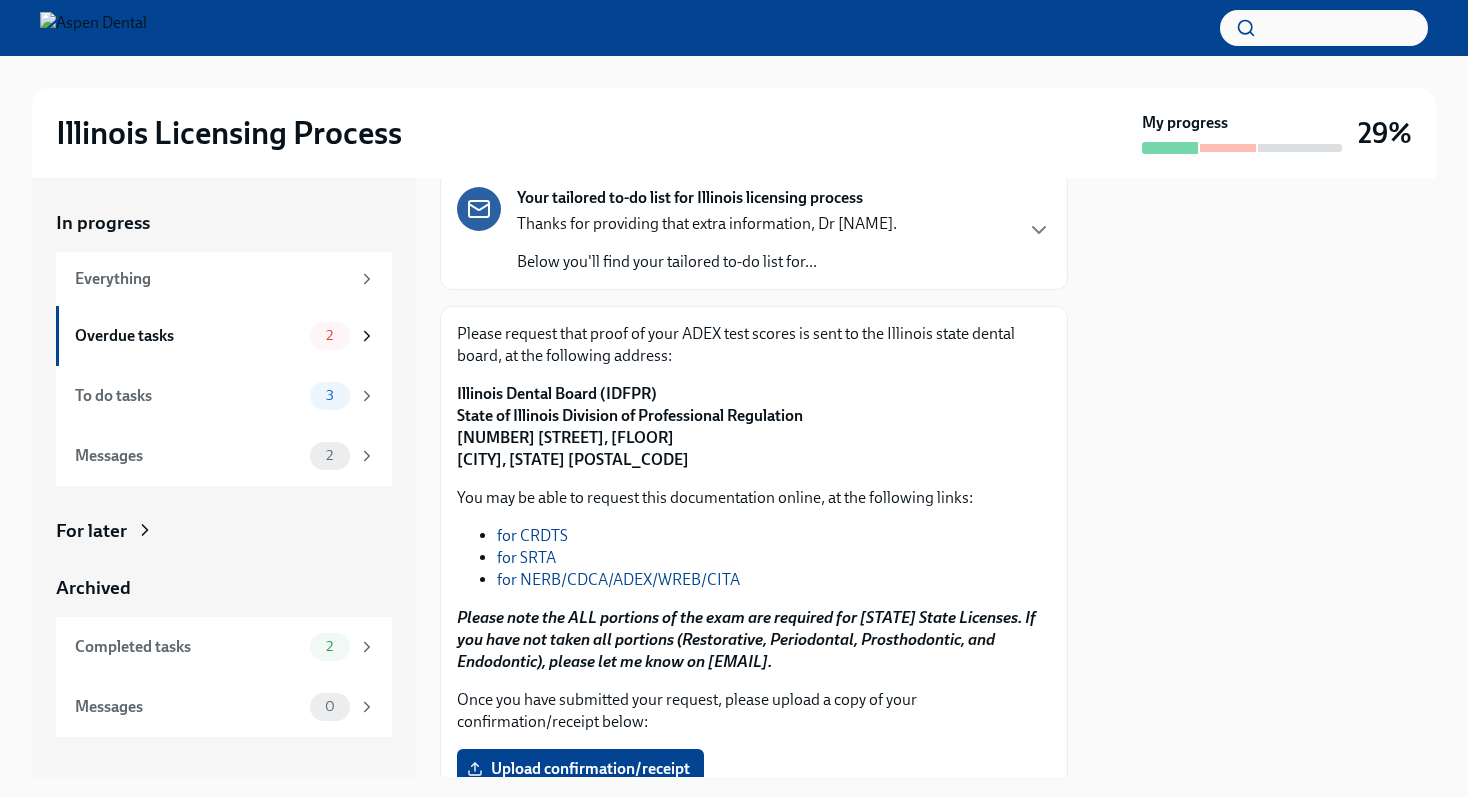 click on "Illinois Dental Board (IDFPR)
State of Illinois Division of Professional Regulation
320 West Washington St, 3rd Floor
Springfield, IL 62786" at bounding box center (630, 426) 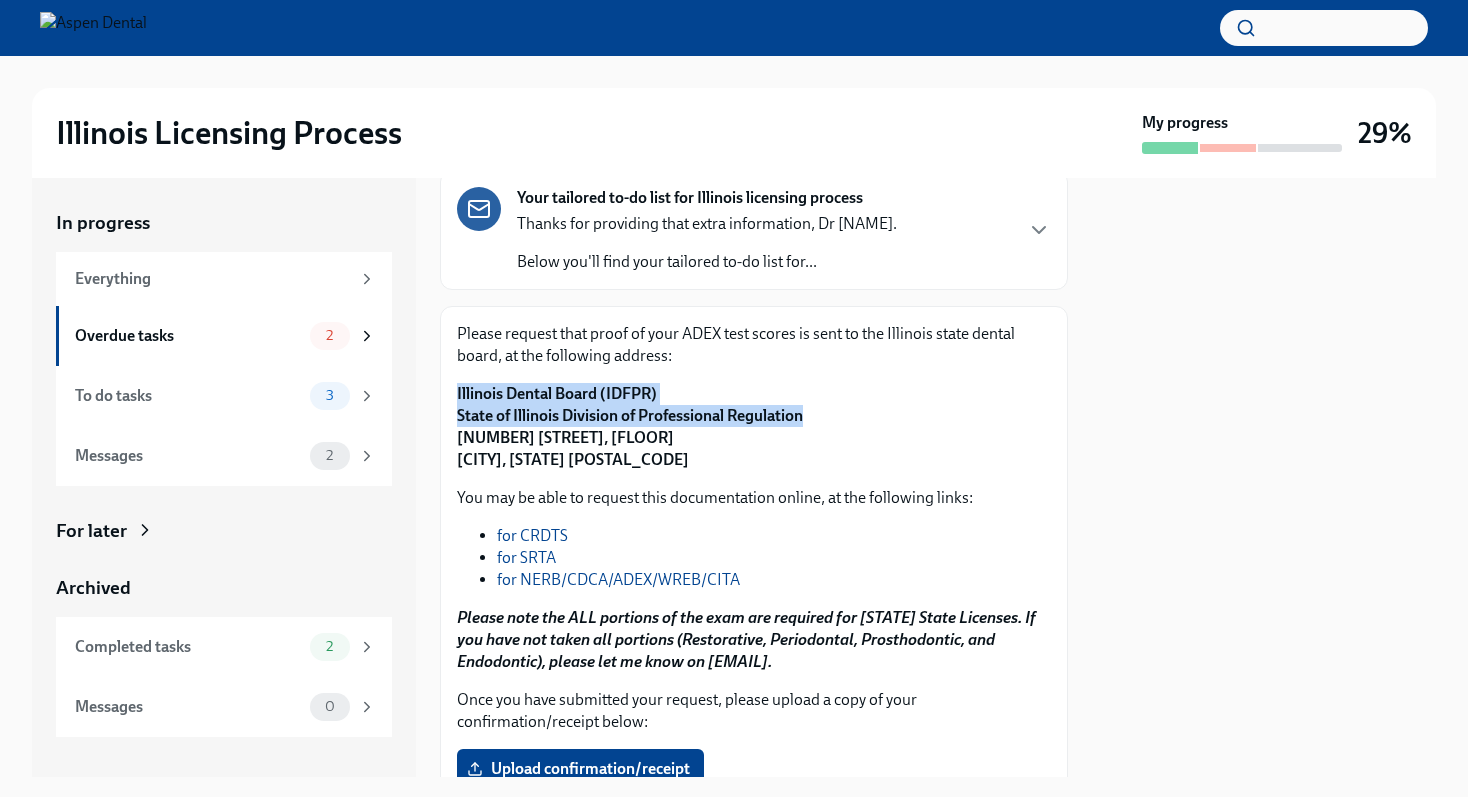 drag, startPoint x: 476, startPoint y: 393, endPoint x: 803, endPoint y: 413, distance: 327.61105 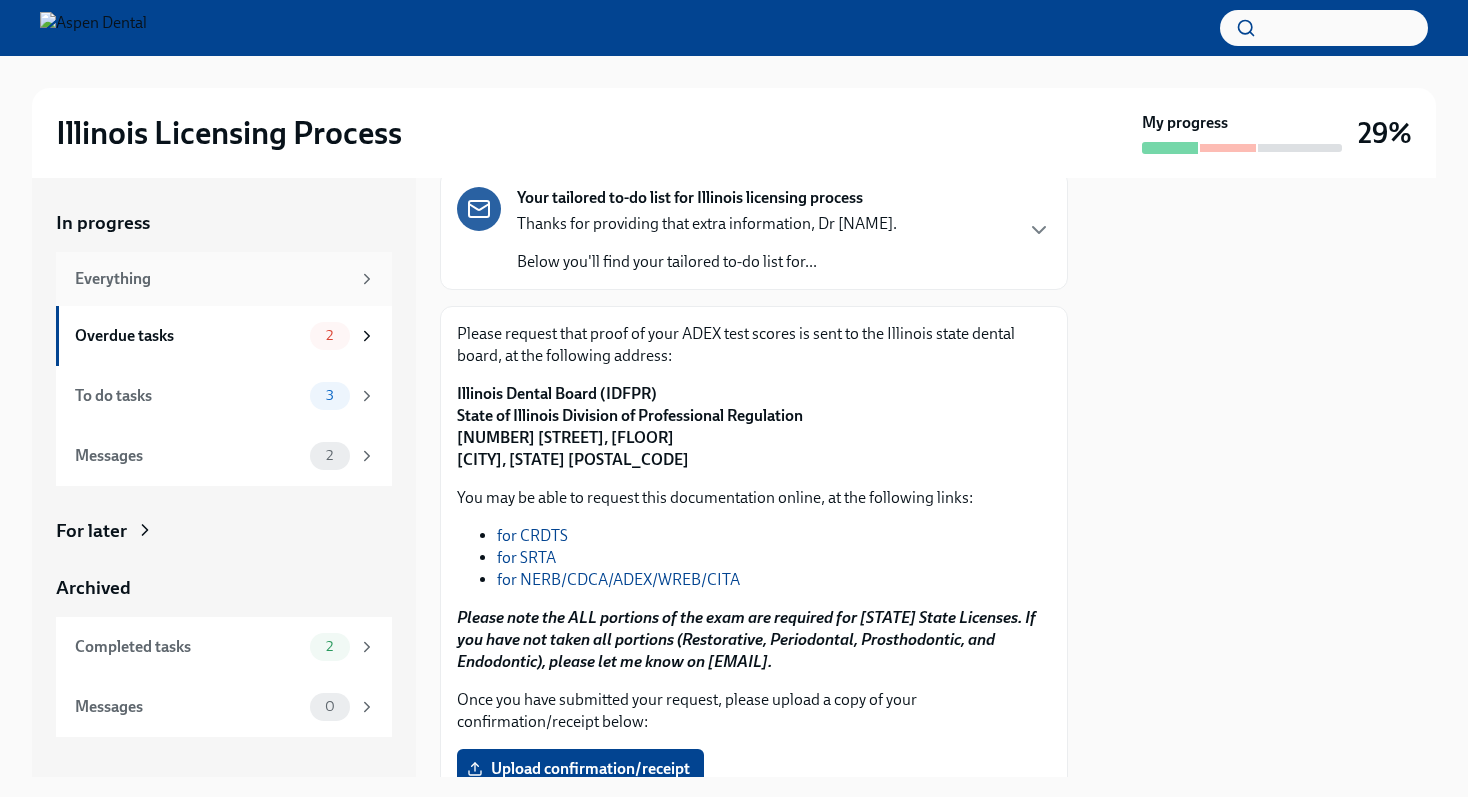 click on "Everything" at bounding box center [224, 279] 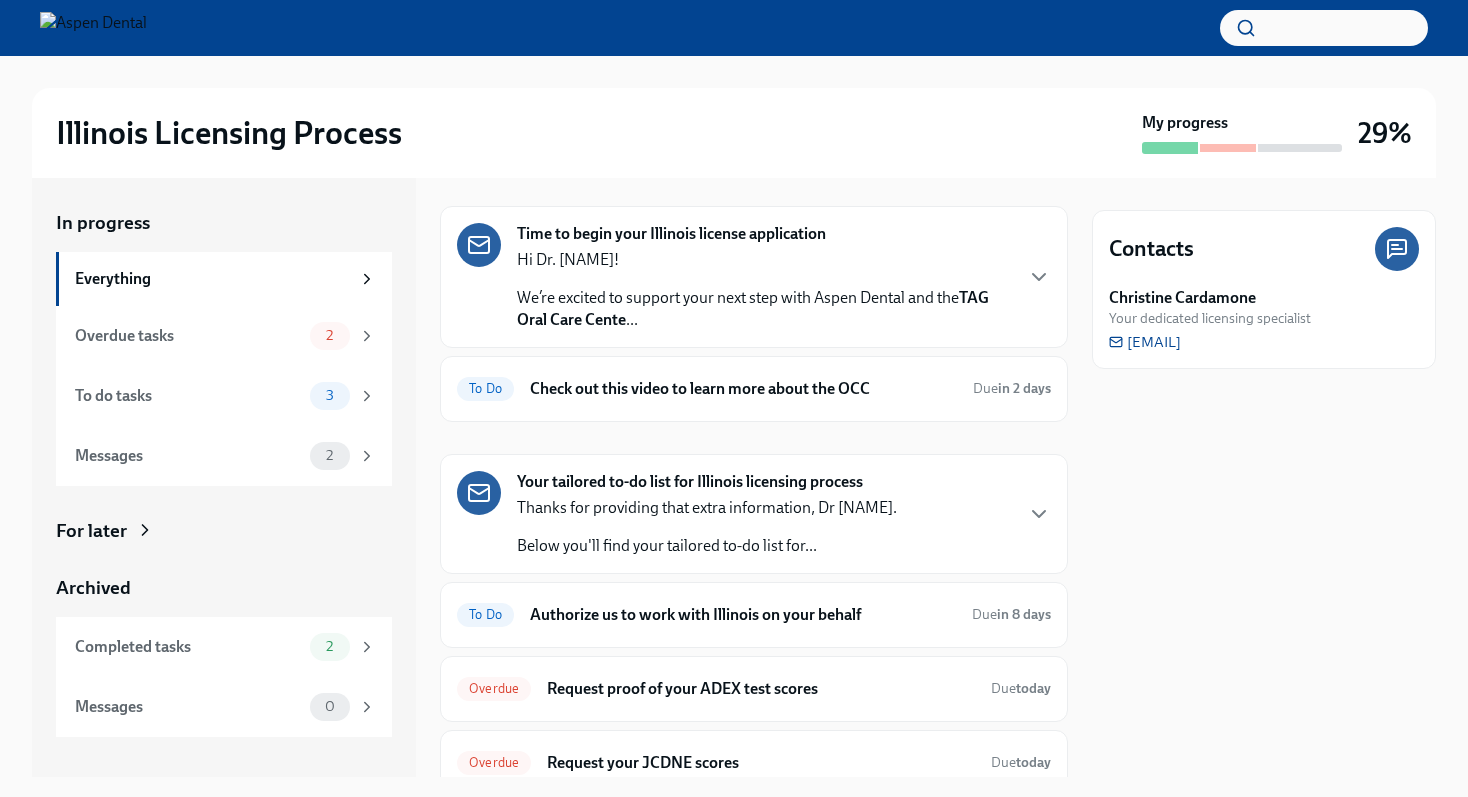 scroll, scrollTop: 53, scrollLeft: 0, axis: vertical 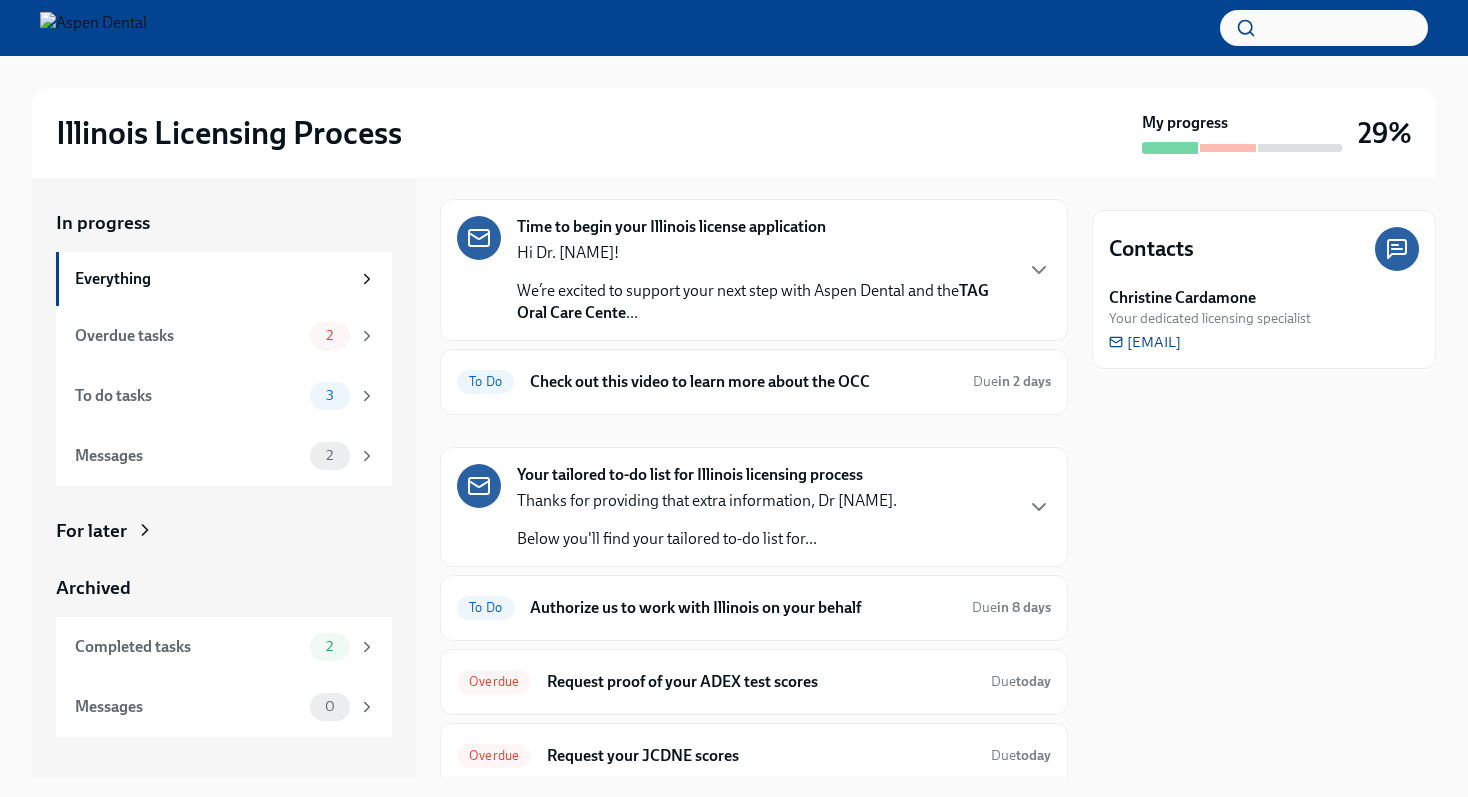 click on "Hi Dr. Ngo!" at bounding box center (764, 253) 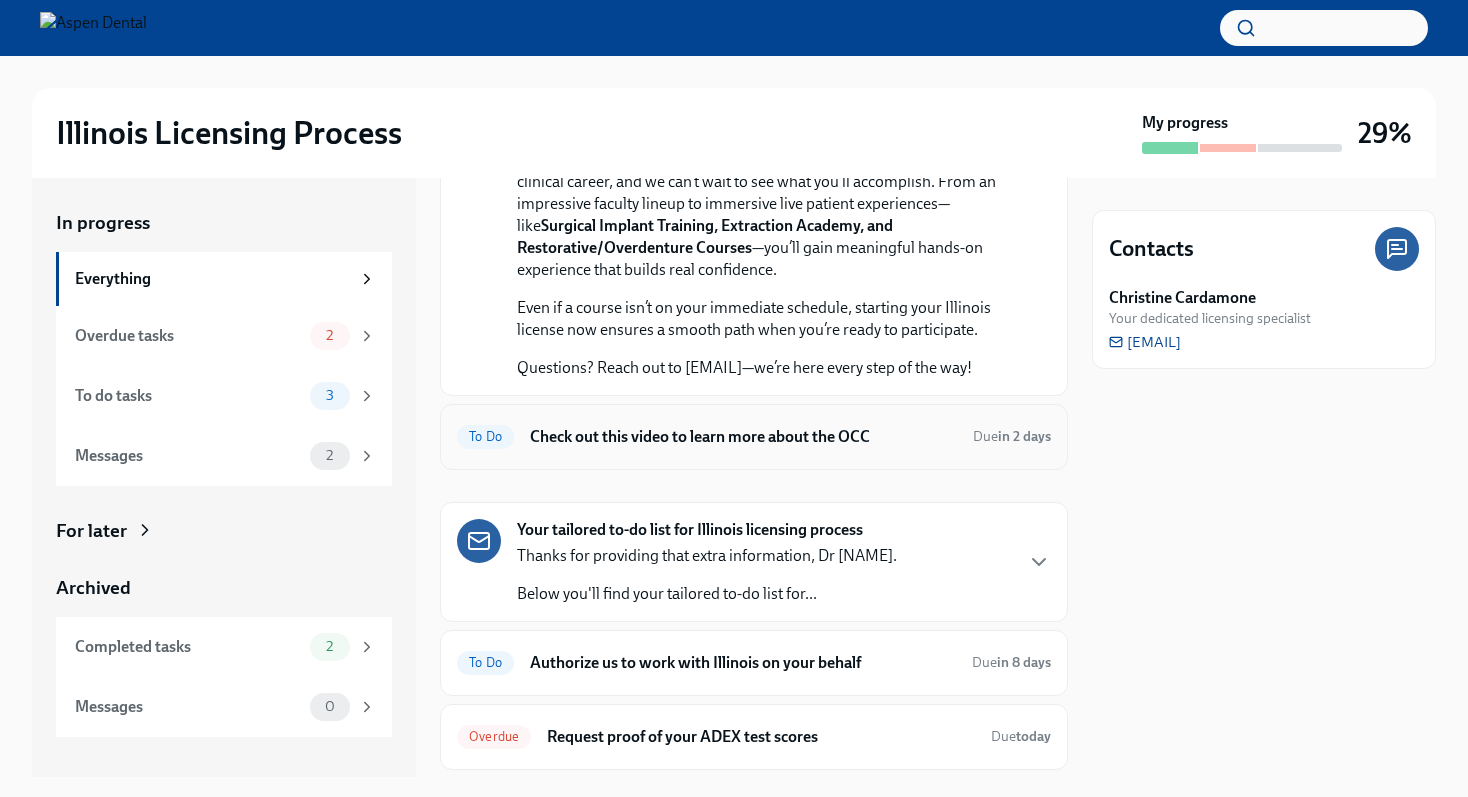scroll, scrollTop: 811, scrollLeft: 0, axis: vertical 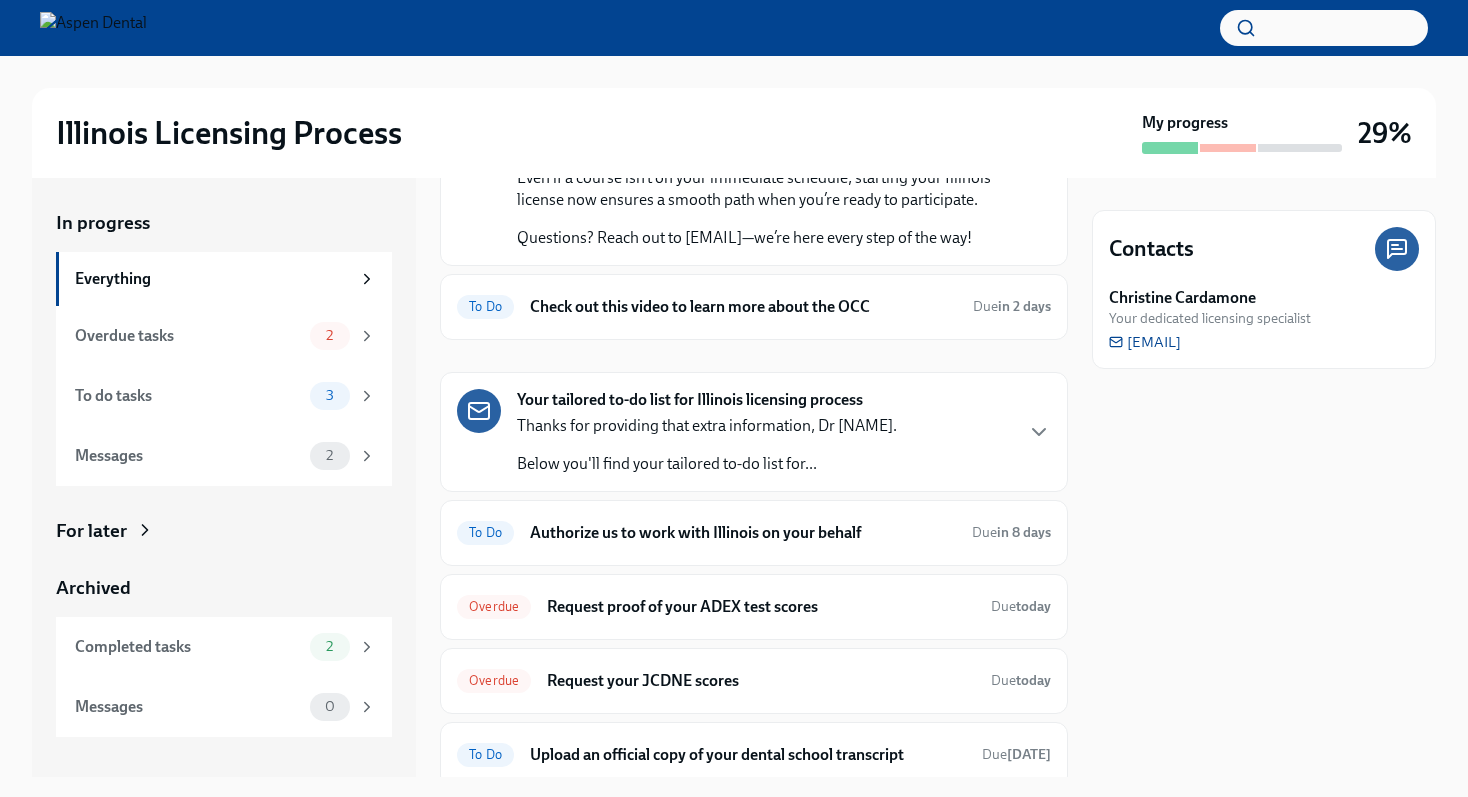 click on "Thanks for providing that extra information, Dr Ngo.
Below you'll find your tailored to-do list for..." at bounding box center [707, 445] 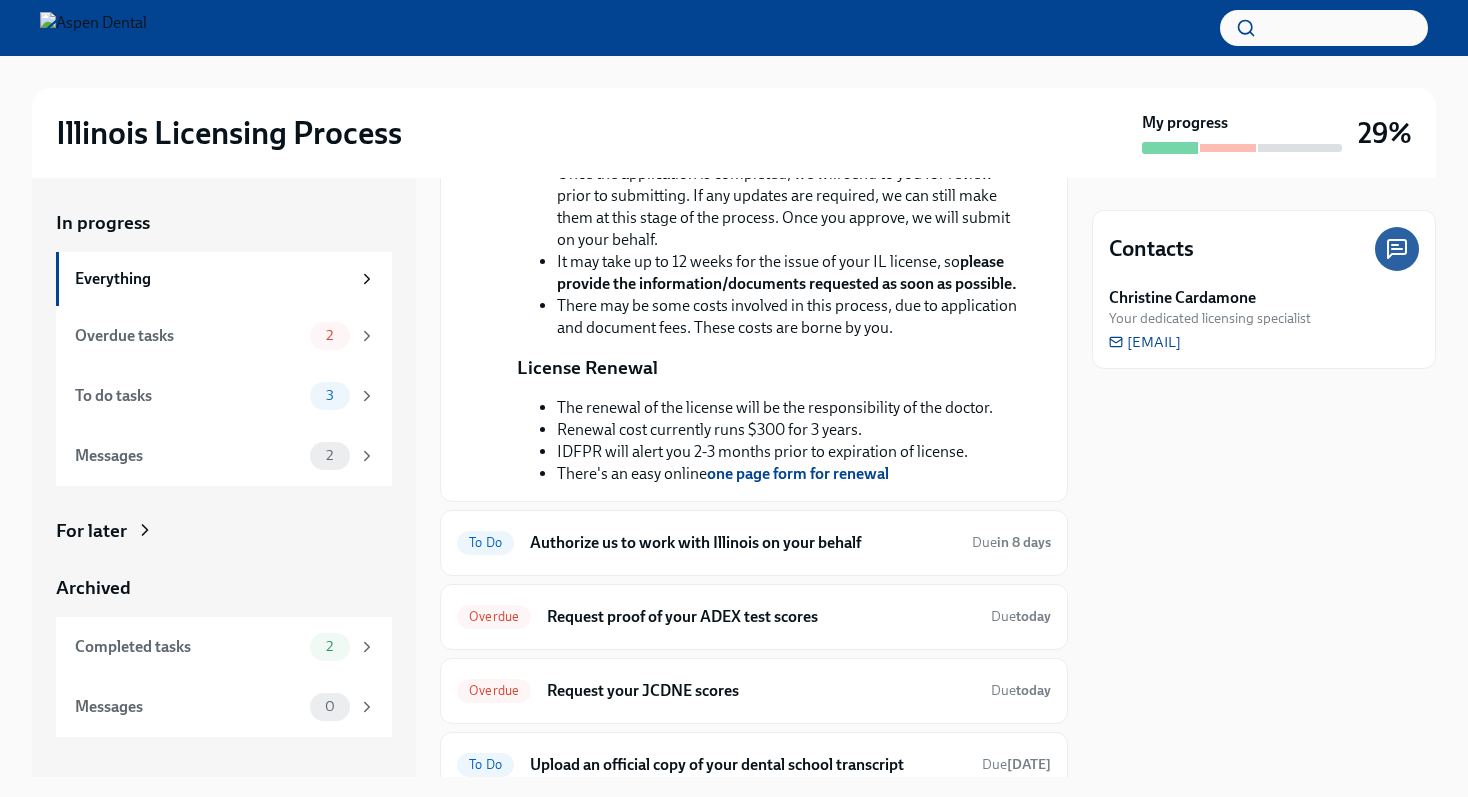 scroll, scrollTop: 1459, scrollLeft: 0, axis: vertical 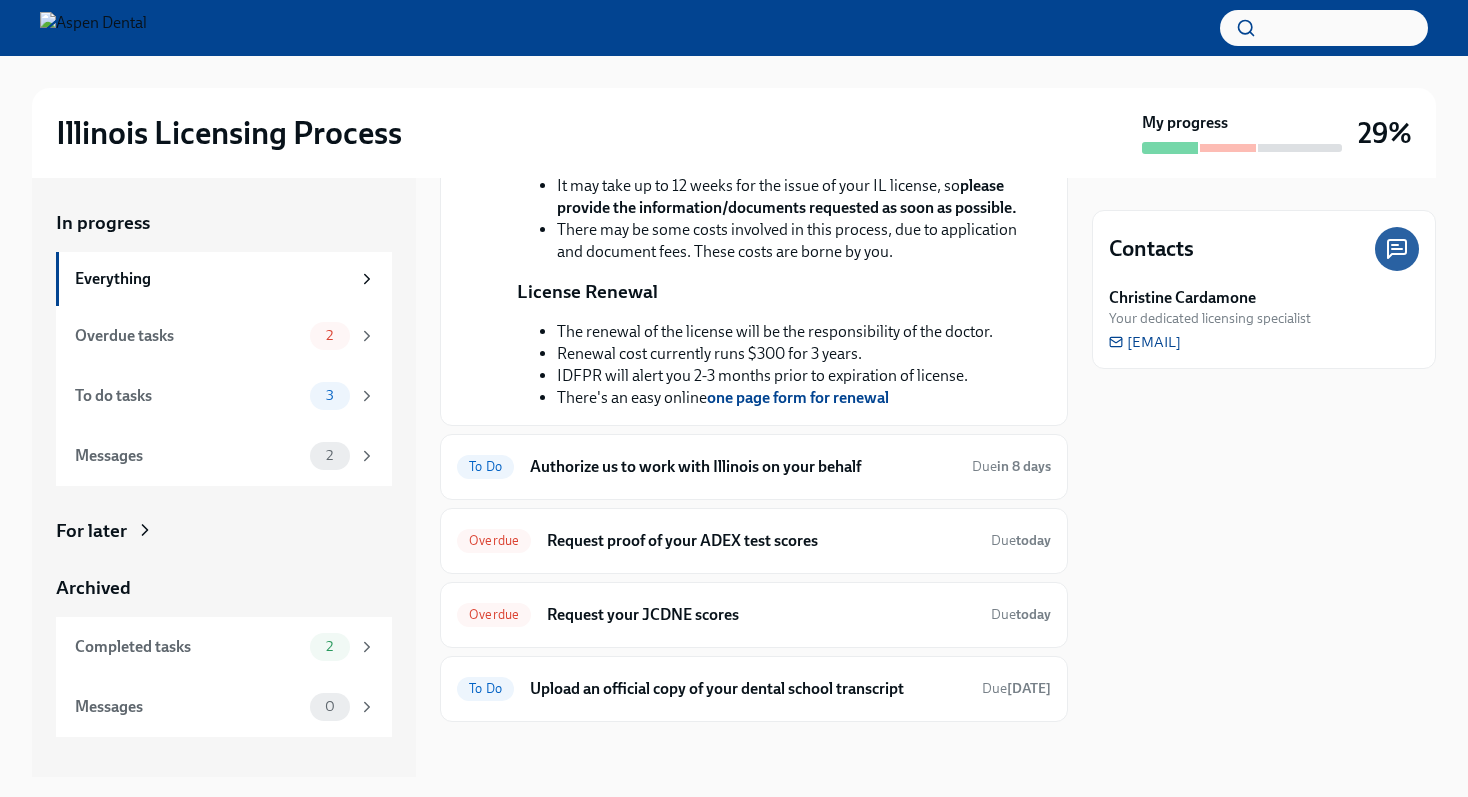 click on "Christine Cardamone Your dedicated licensing specialist christine.cardamone@aspendental.com" at bounding box center [1264, 319] 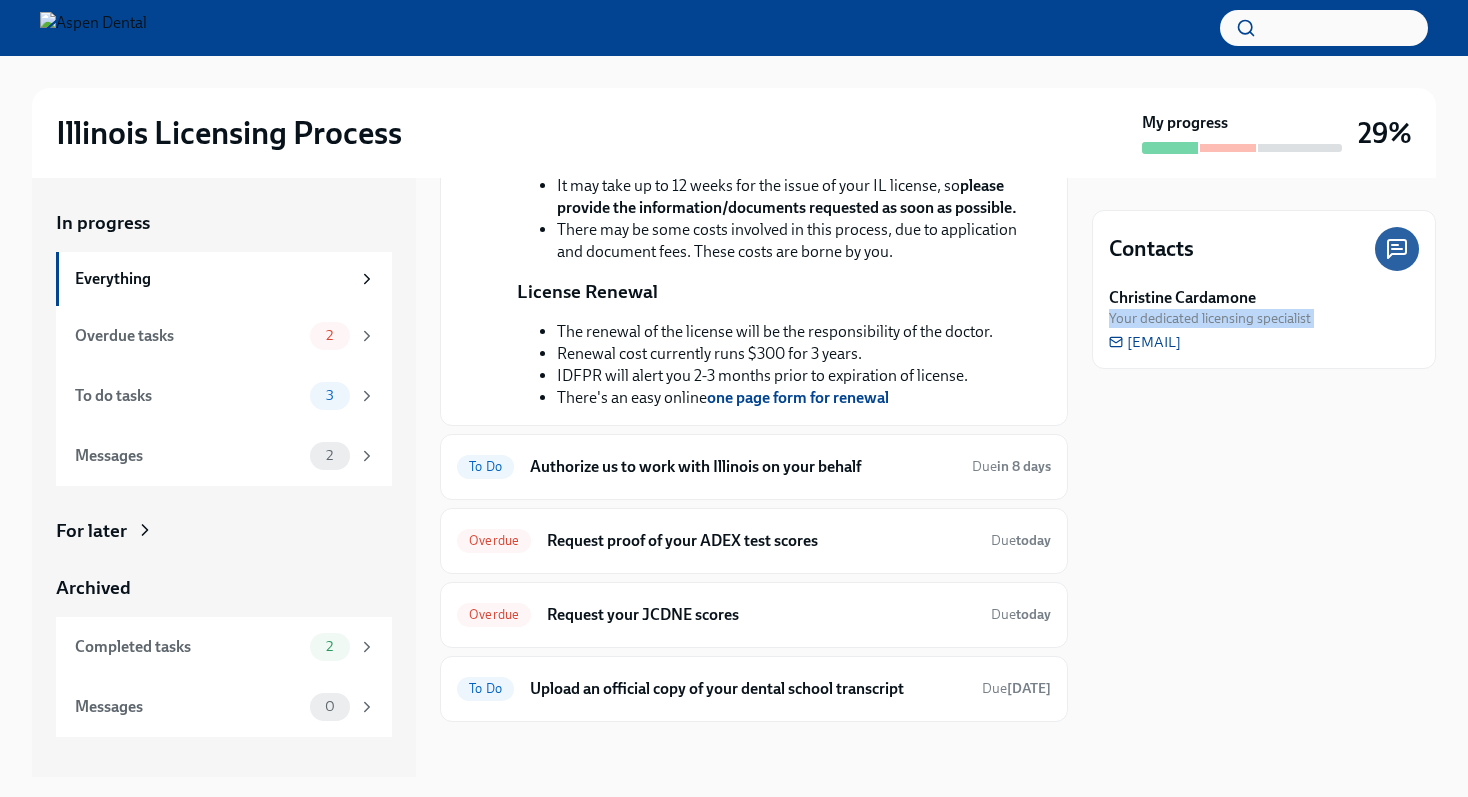 click on "Christine Cardamone Your dedicated licensing specialist christine.cardamone@aspendental.com" at bounding box center [1264, 319] 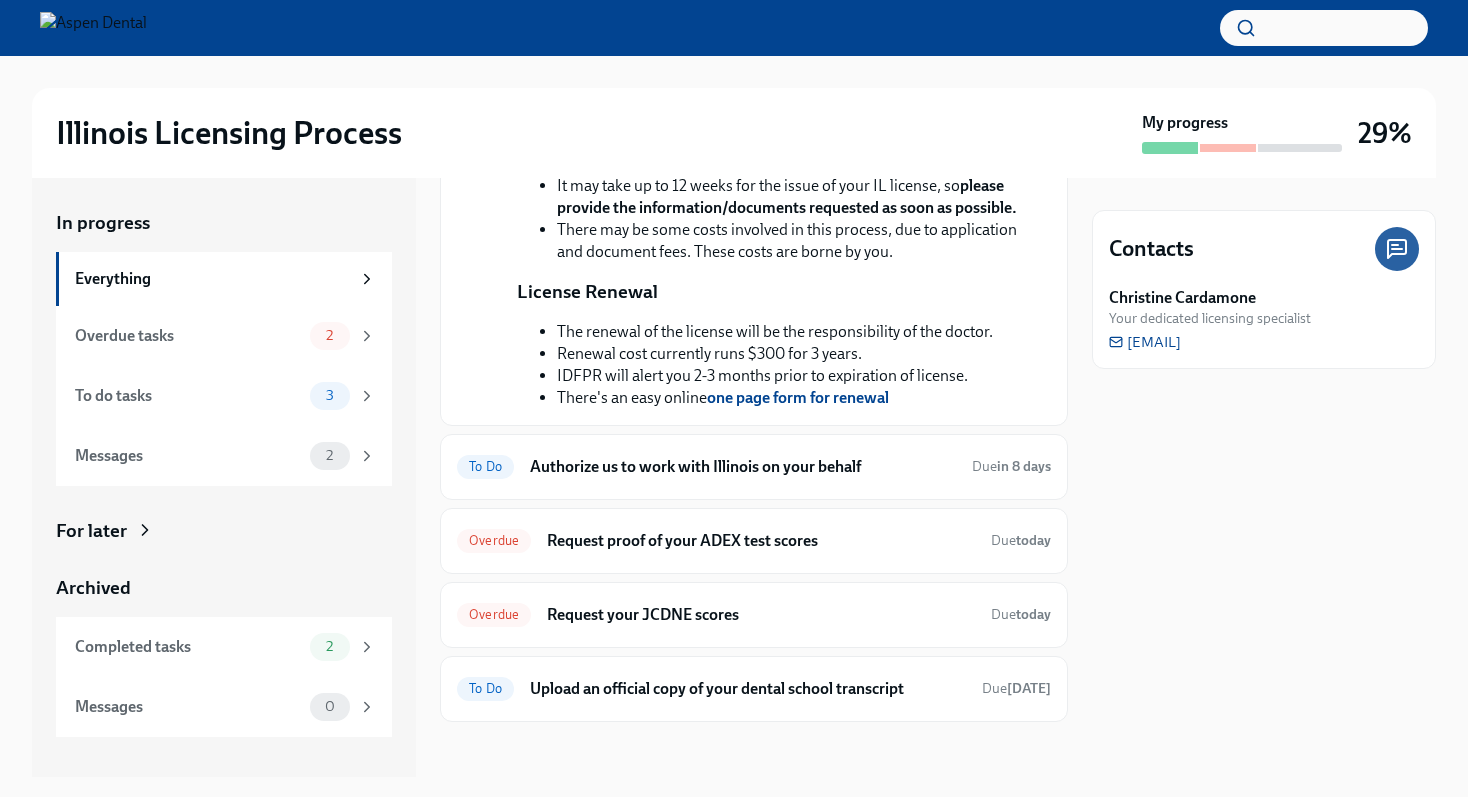 click at bounding box center [1397, 249] 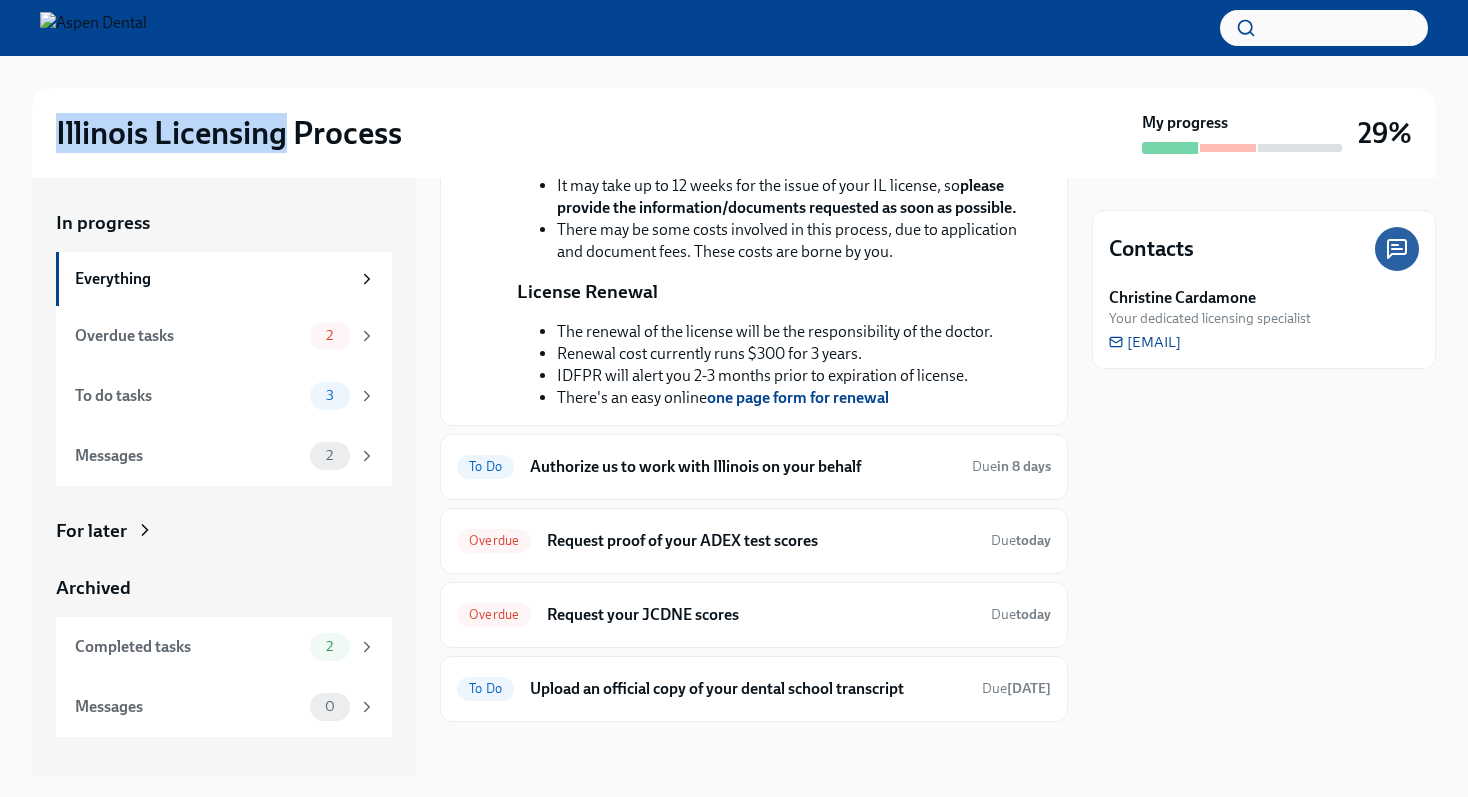 drag, startPoint x: 95, startPoint y: 119, endPoint x: 277, endPoint y: 119, distance: 182 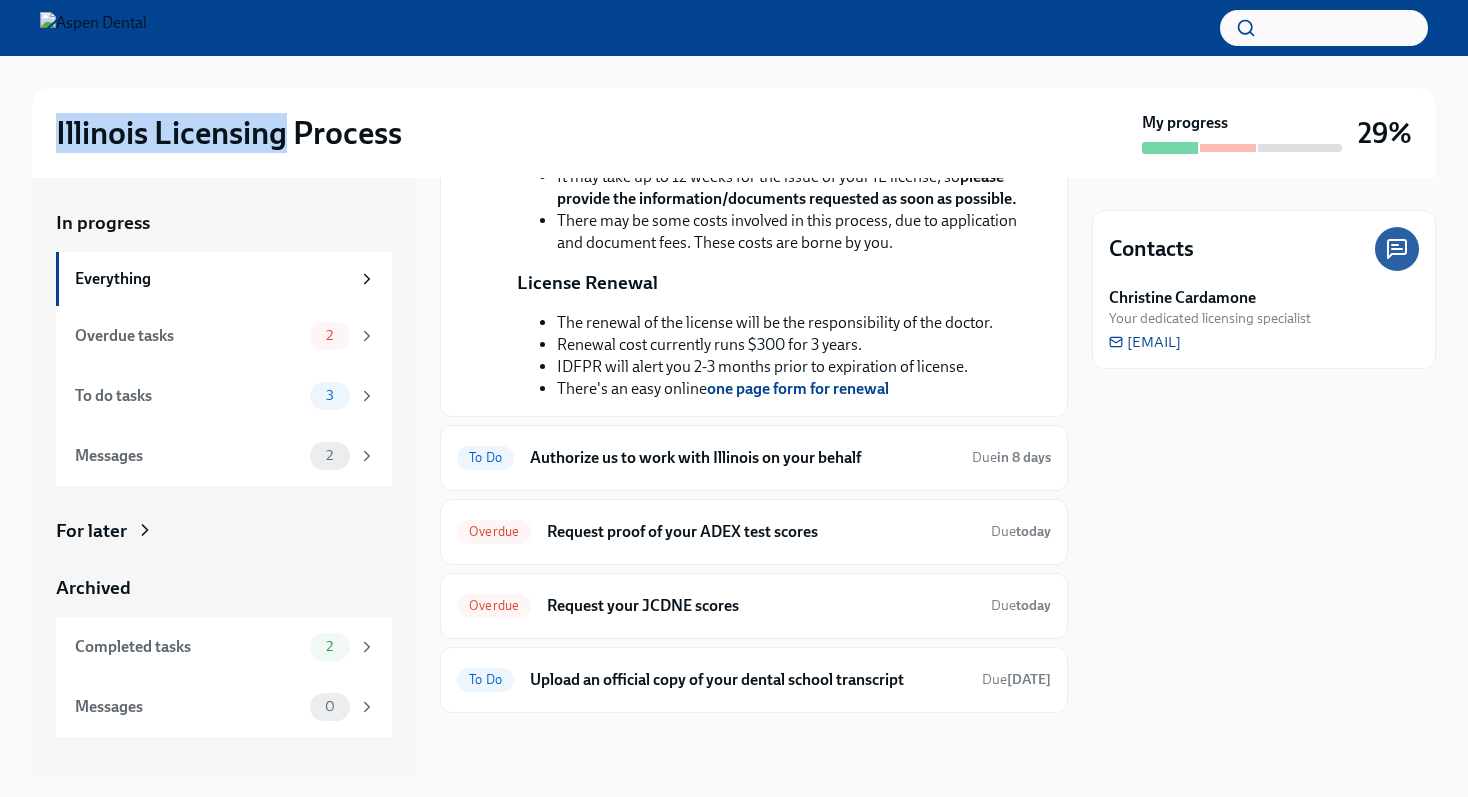 scroll, scrollTop: 1785, scrollLeft: 0, axis: vertical 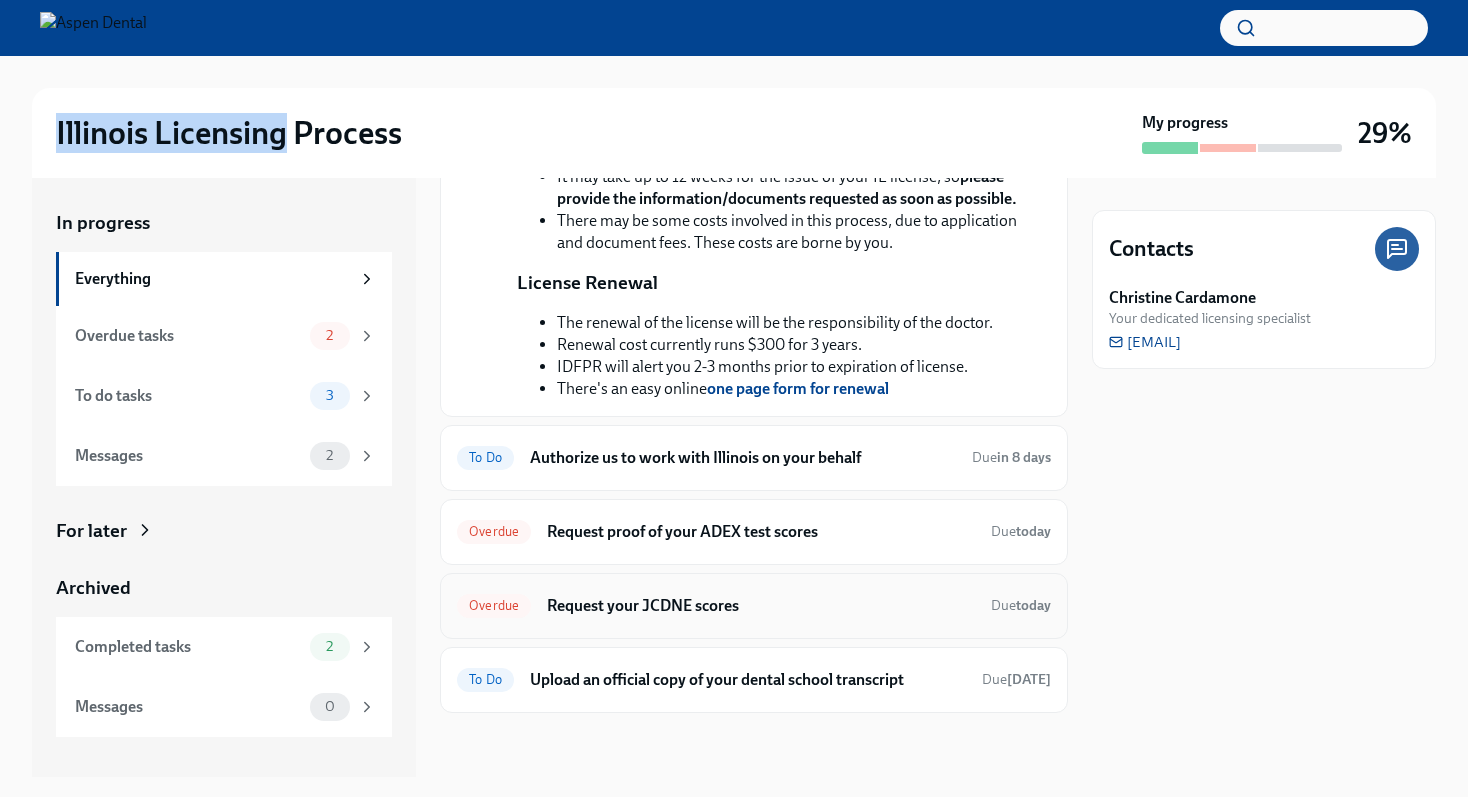 click on "Request your JCDNE scores" at bounding box center (761, 606) 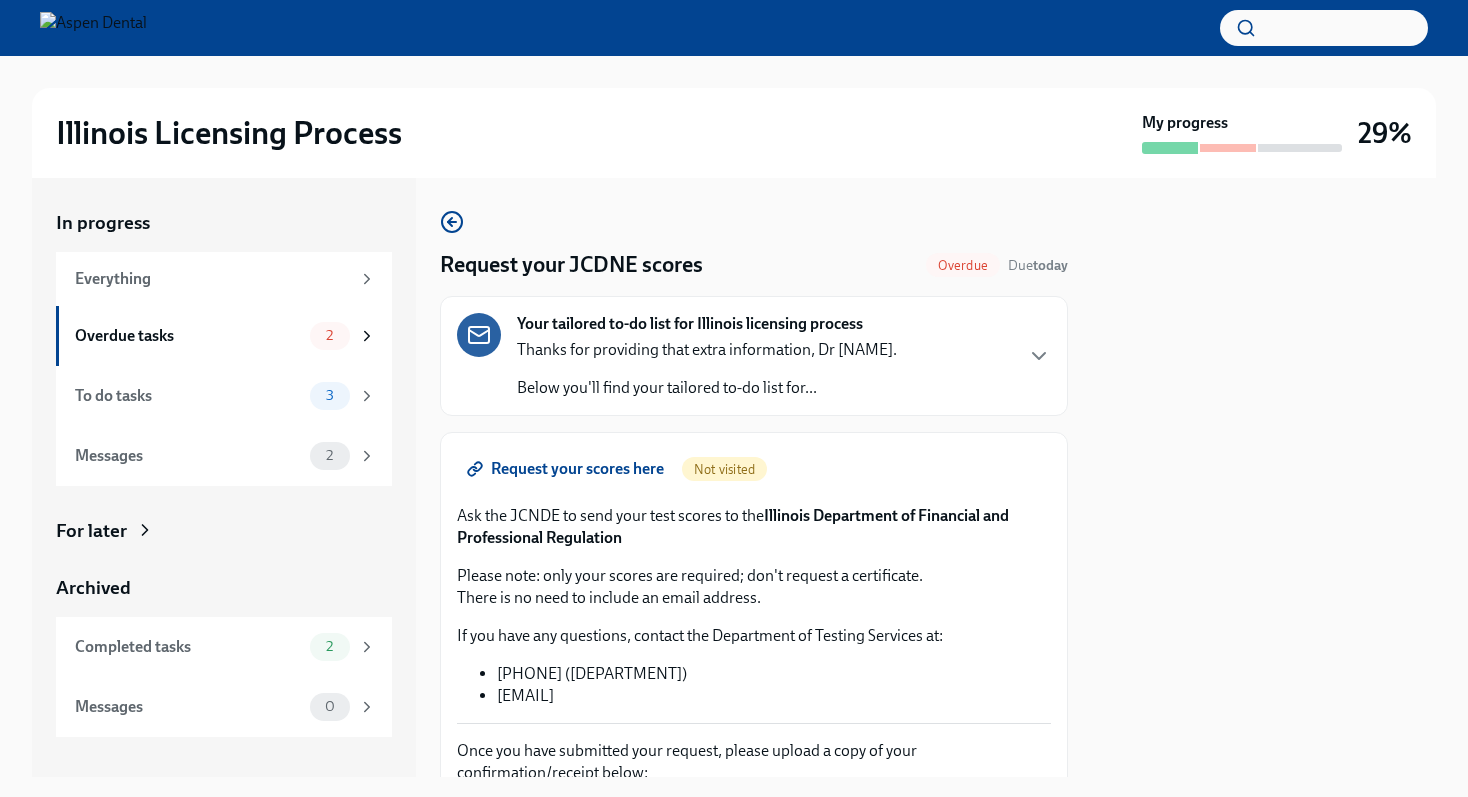 click on "Request your JCDNE scores" at bounding box center (571, 265) 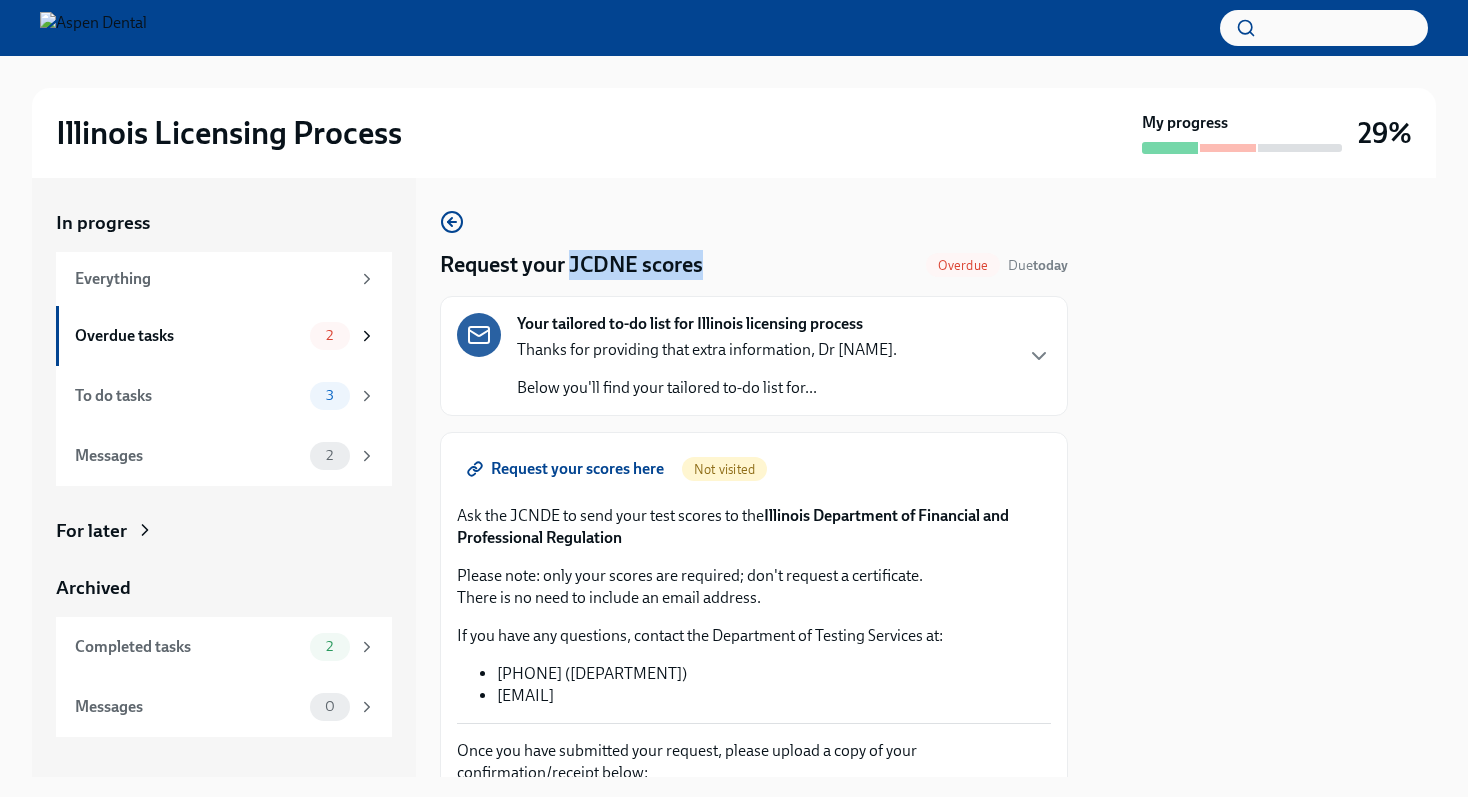drag, startPoint x: 606, startPoint y: 264, endPoint x: 684, endPoint y: 262, distance: 78.025635 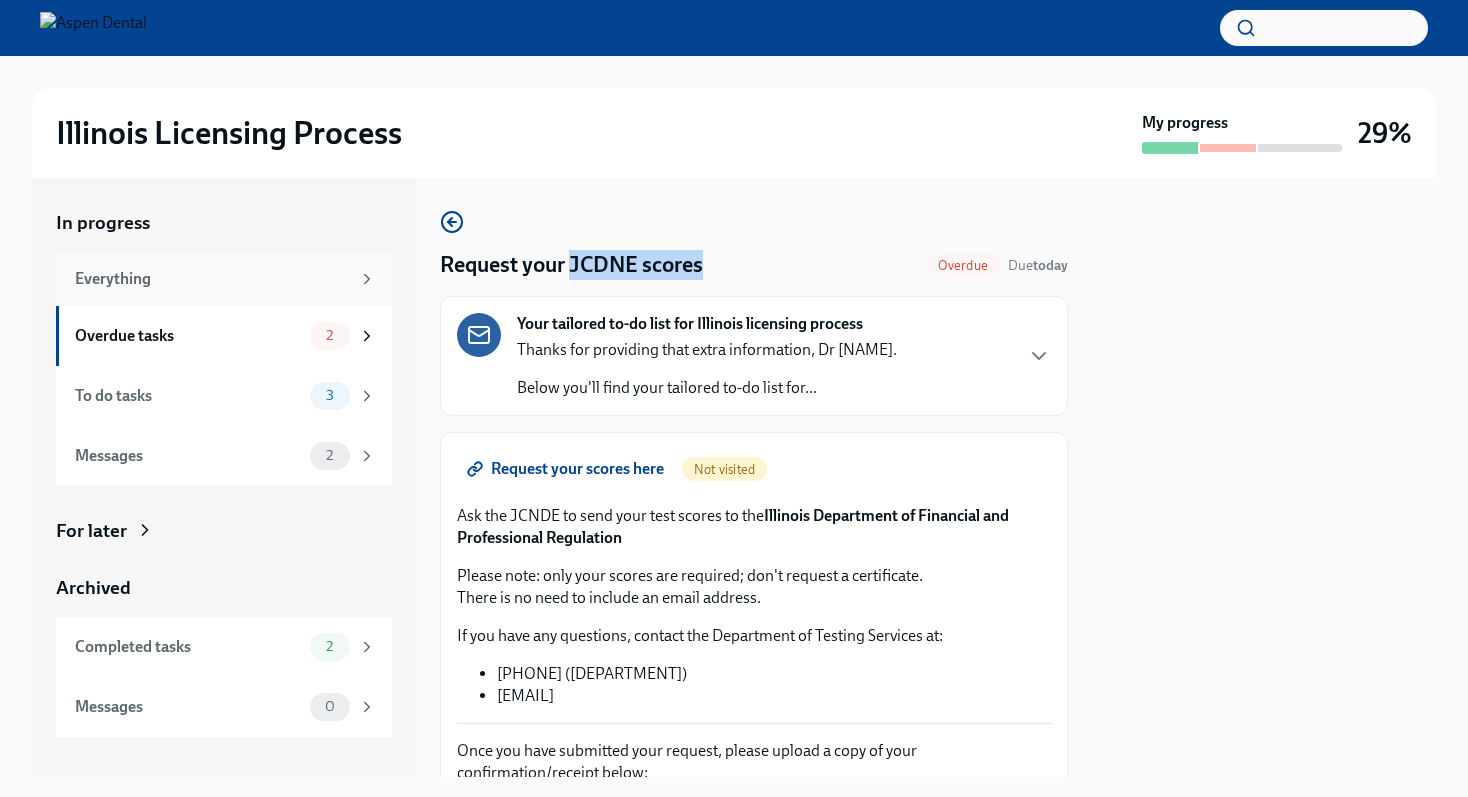 click on "Everything" at bounding box center [212, 279] 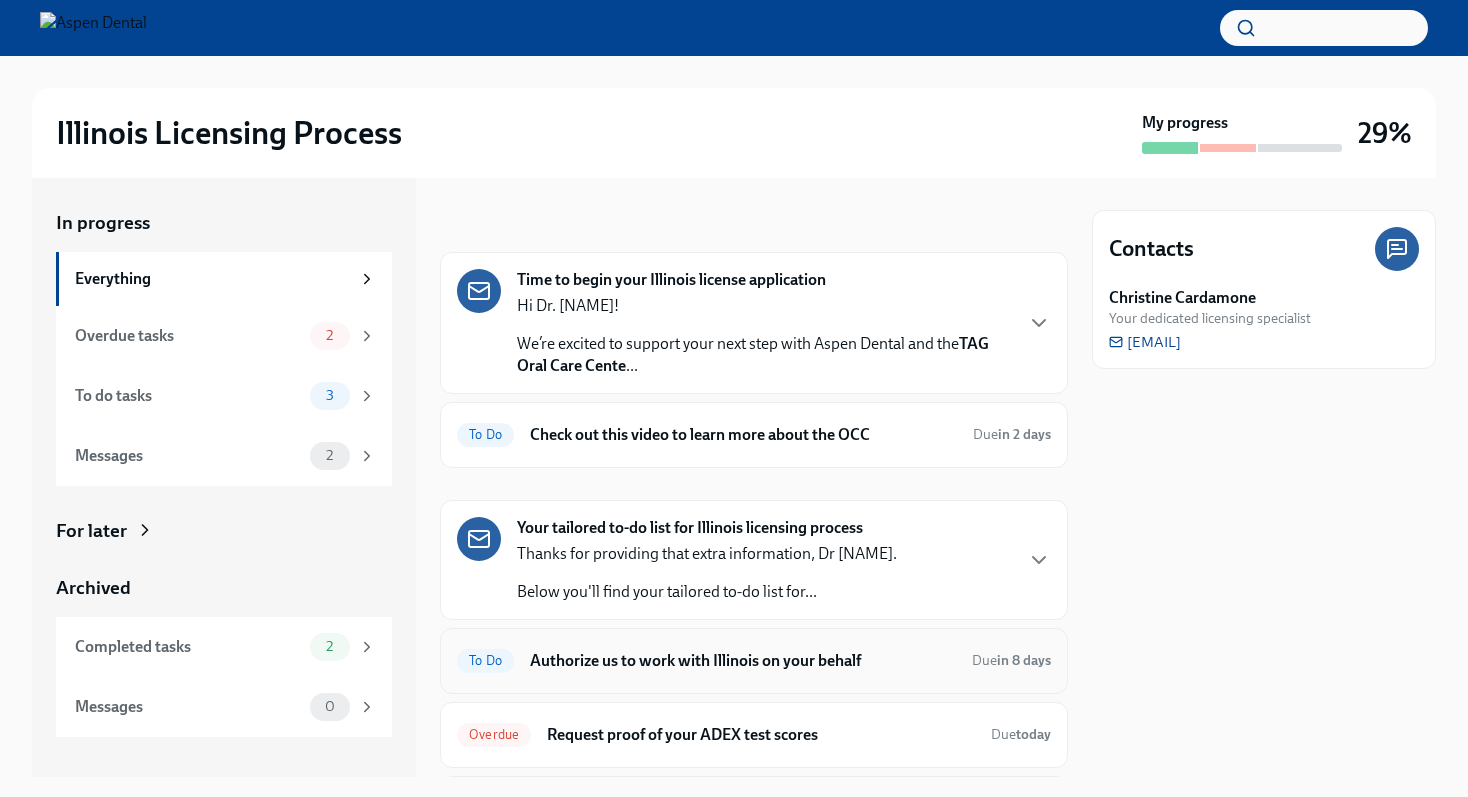 scroll, scrollTop: 103, scrollLeft: 0, axis: vertical 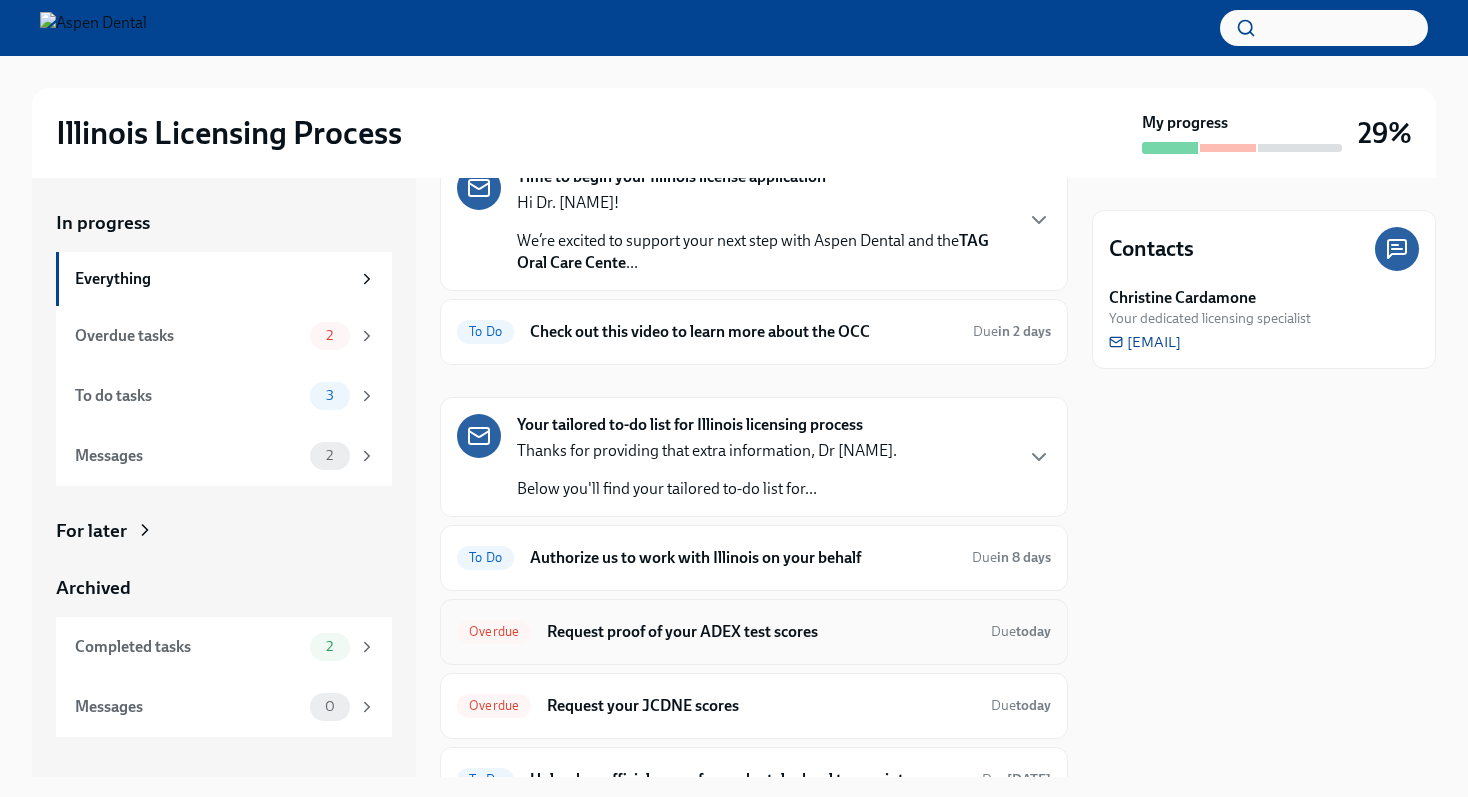 click on "Request proof of your ADEX test scores" at bounding box center (761, 632) 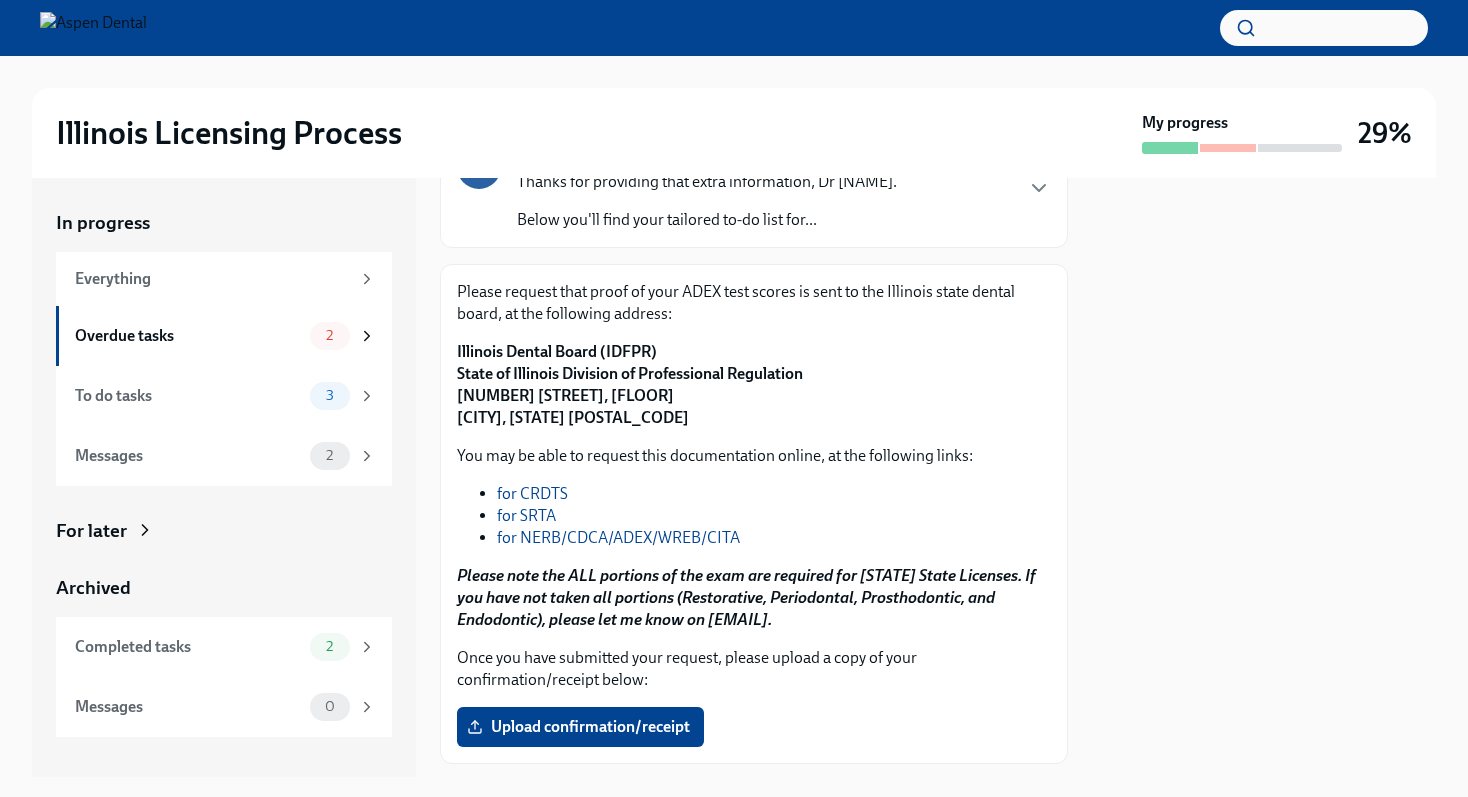 scroll, scrollTop: 257, scrollLeft: 0, axis: vertical 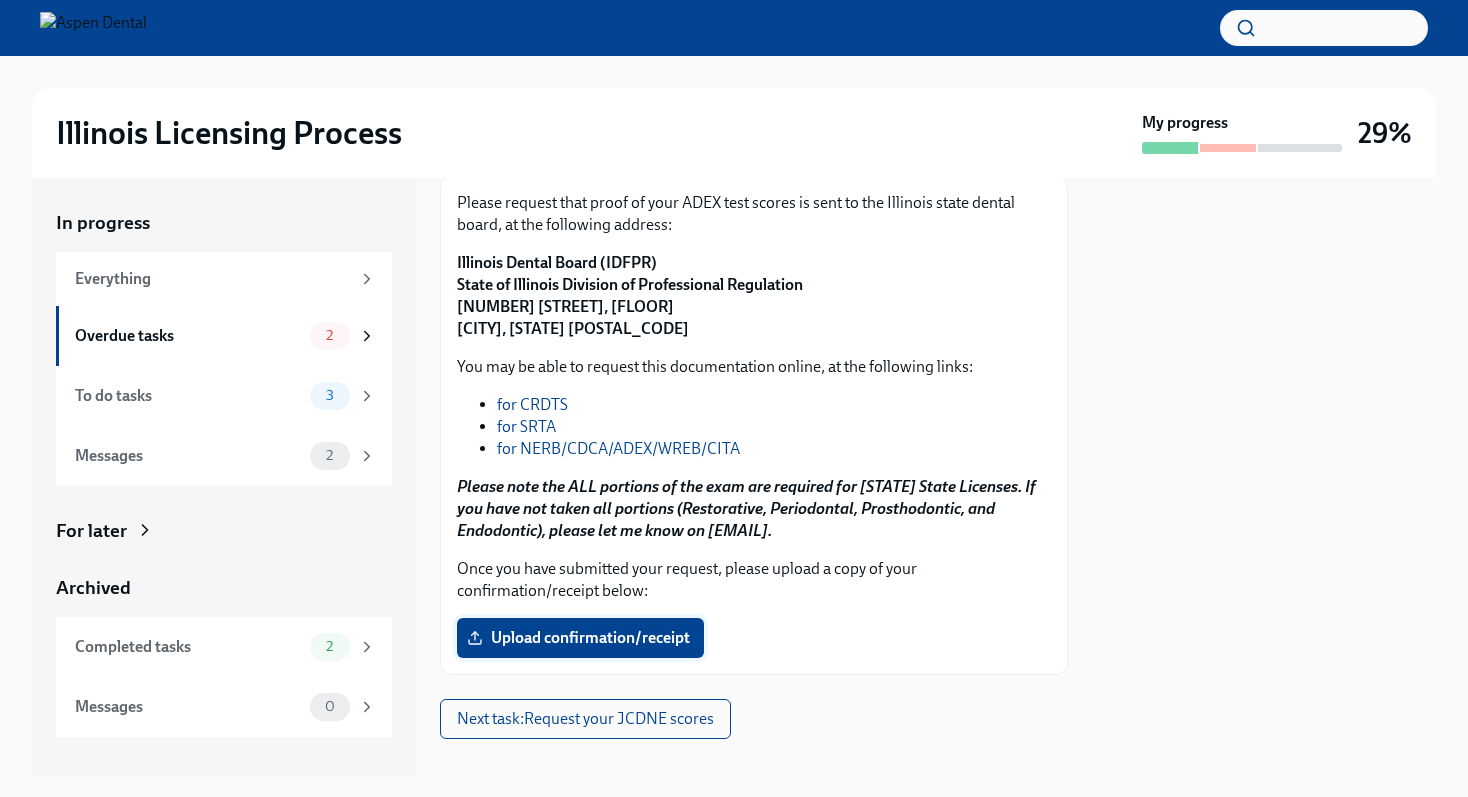 click on "Upload confirmation/receipt" at bounding box center [580, 638] 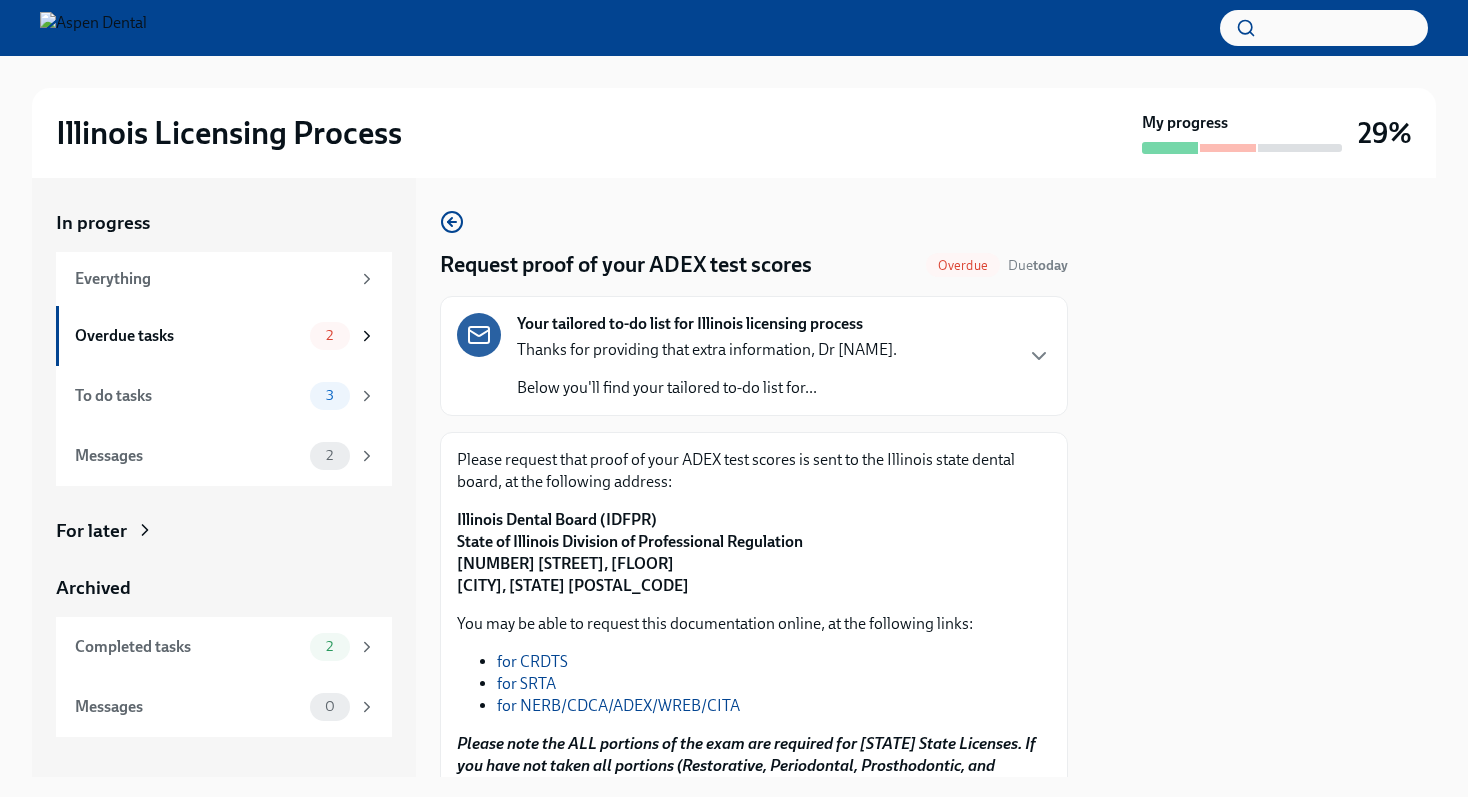 scroll, scrollTop: 0, scrollLeft: 0, axis: both 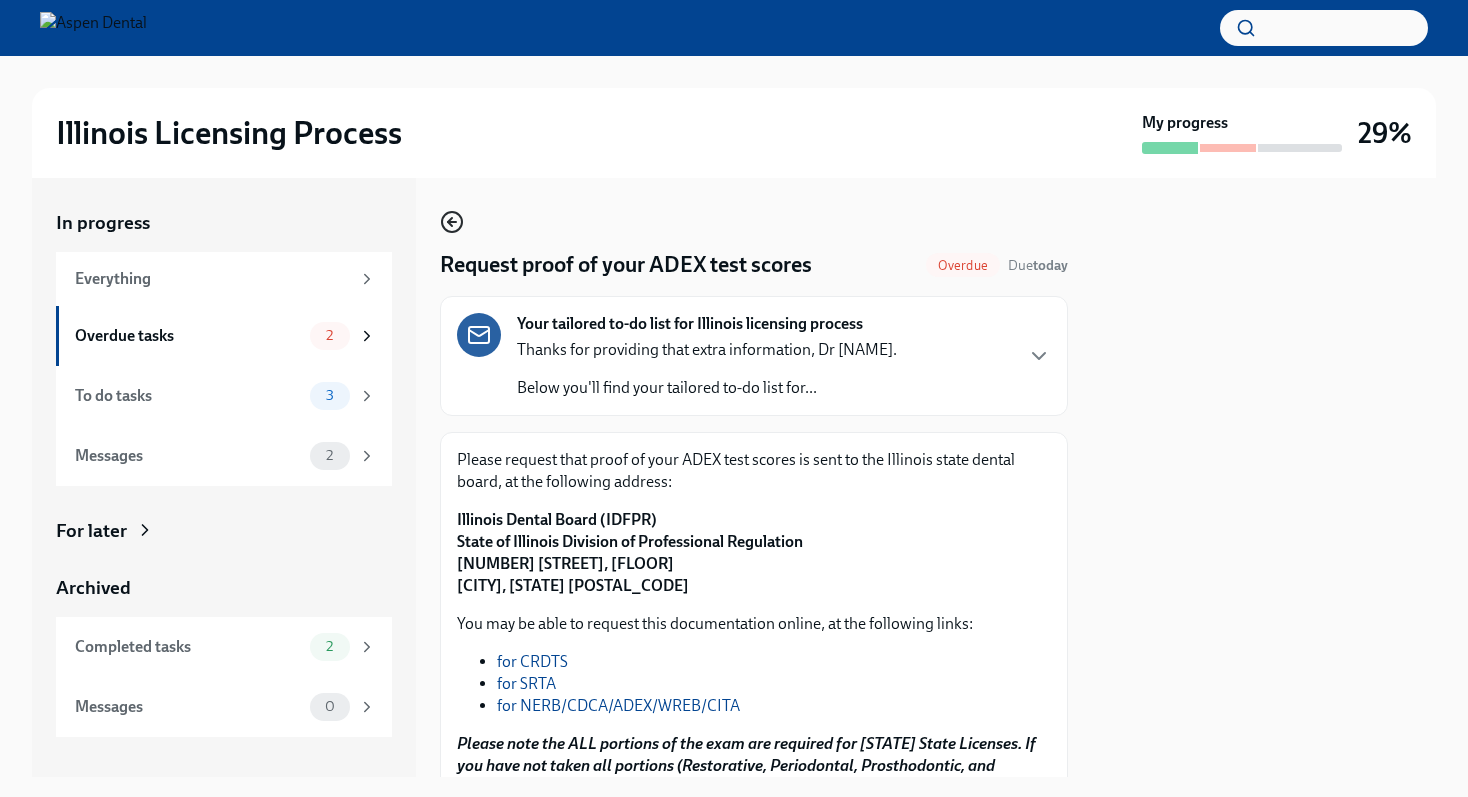 click 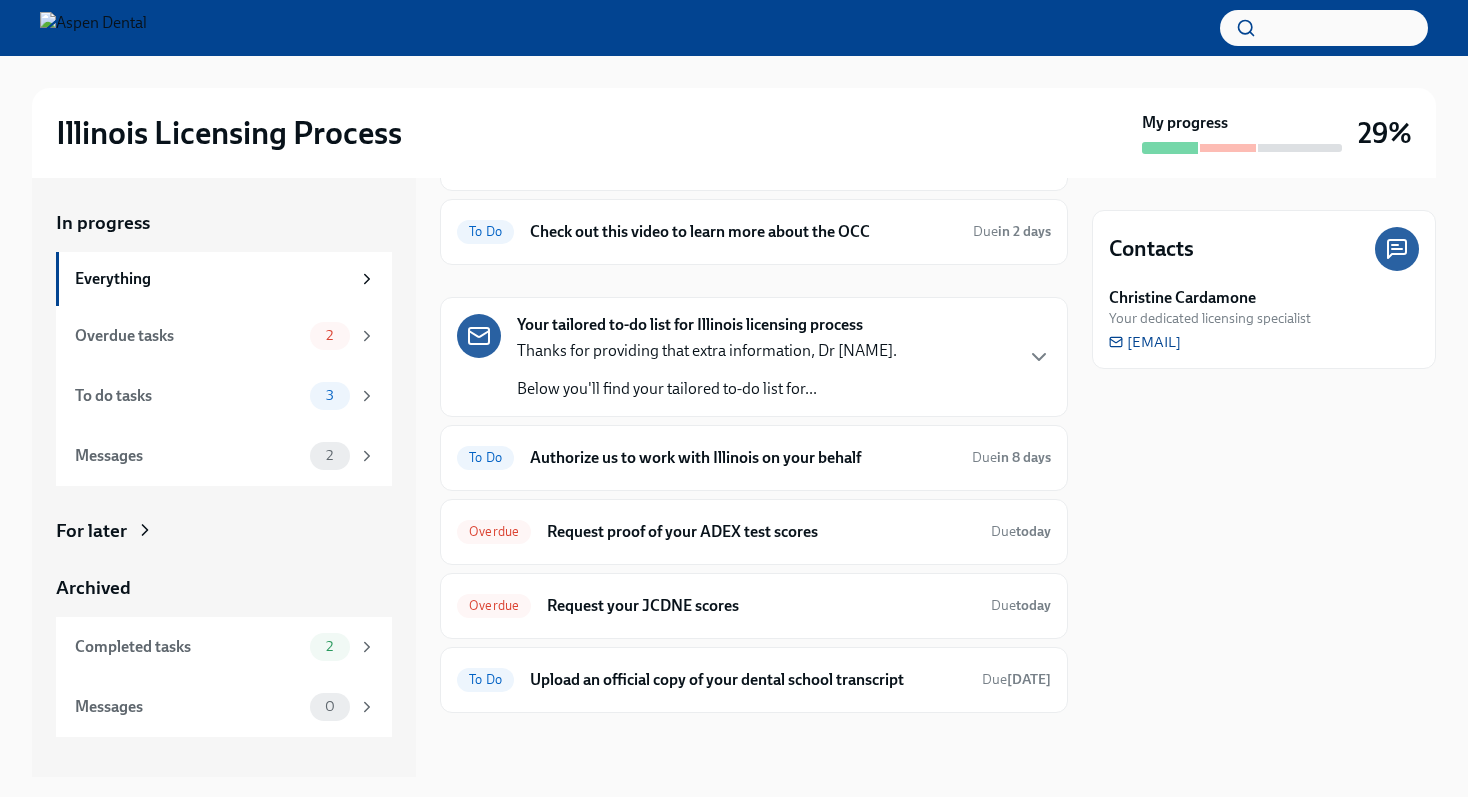 scroll, scrollTop: 202, scrollLeft: 0, axis: vertical 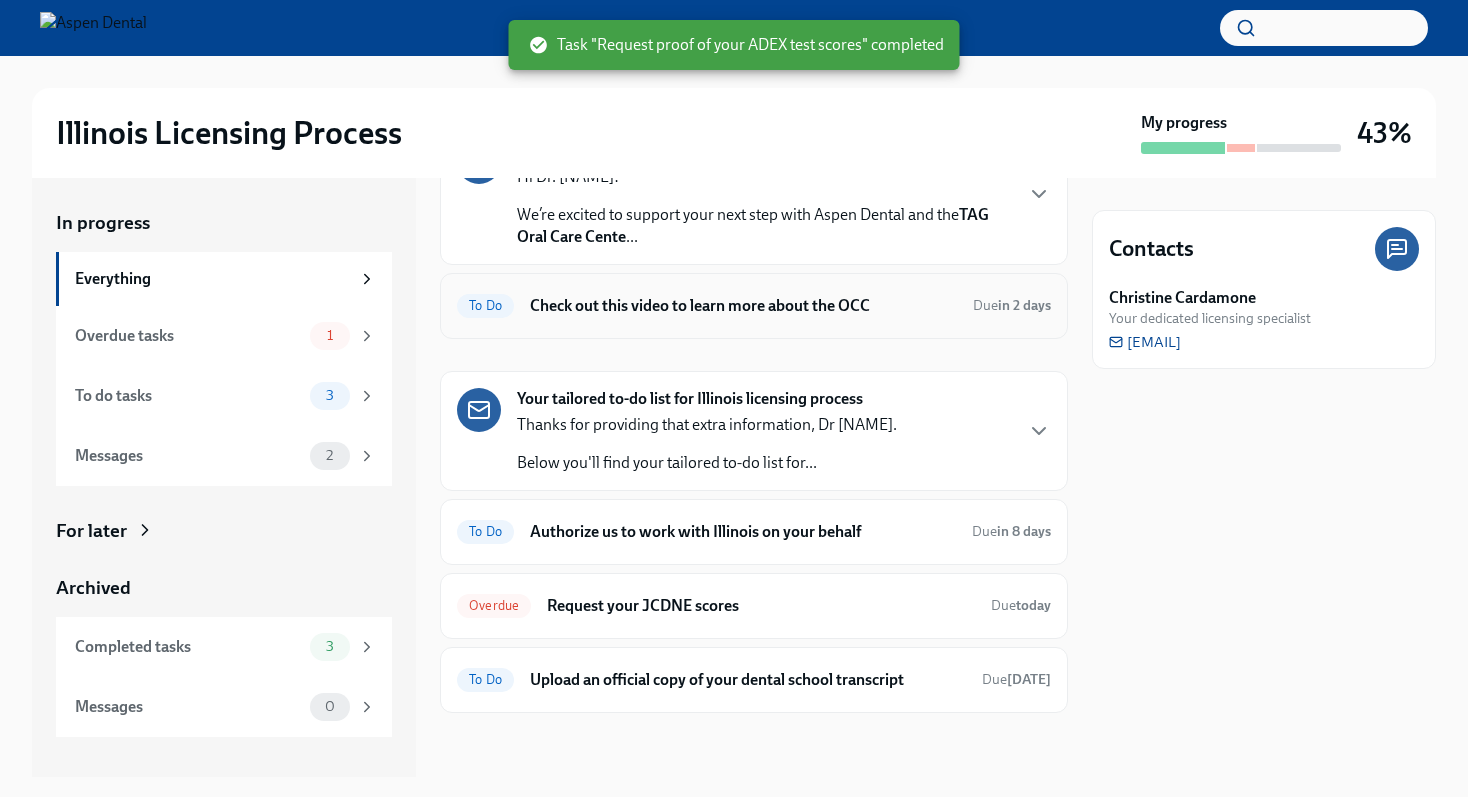 click on "To Do Check out this video to learn more about the OCC Due  in 2 days" at bounding box center [754, 306] 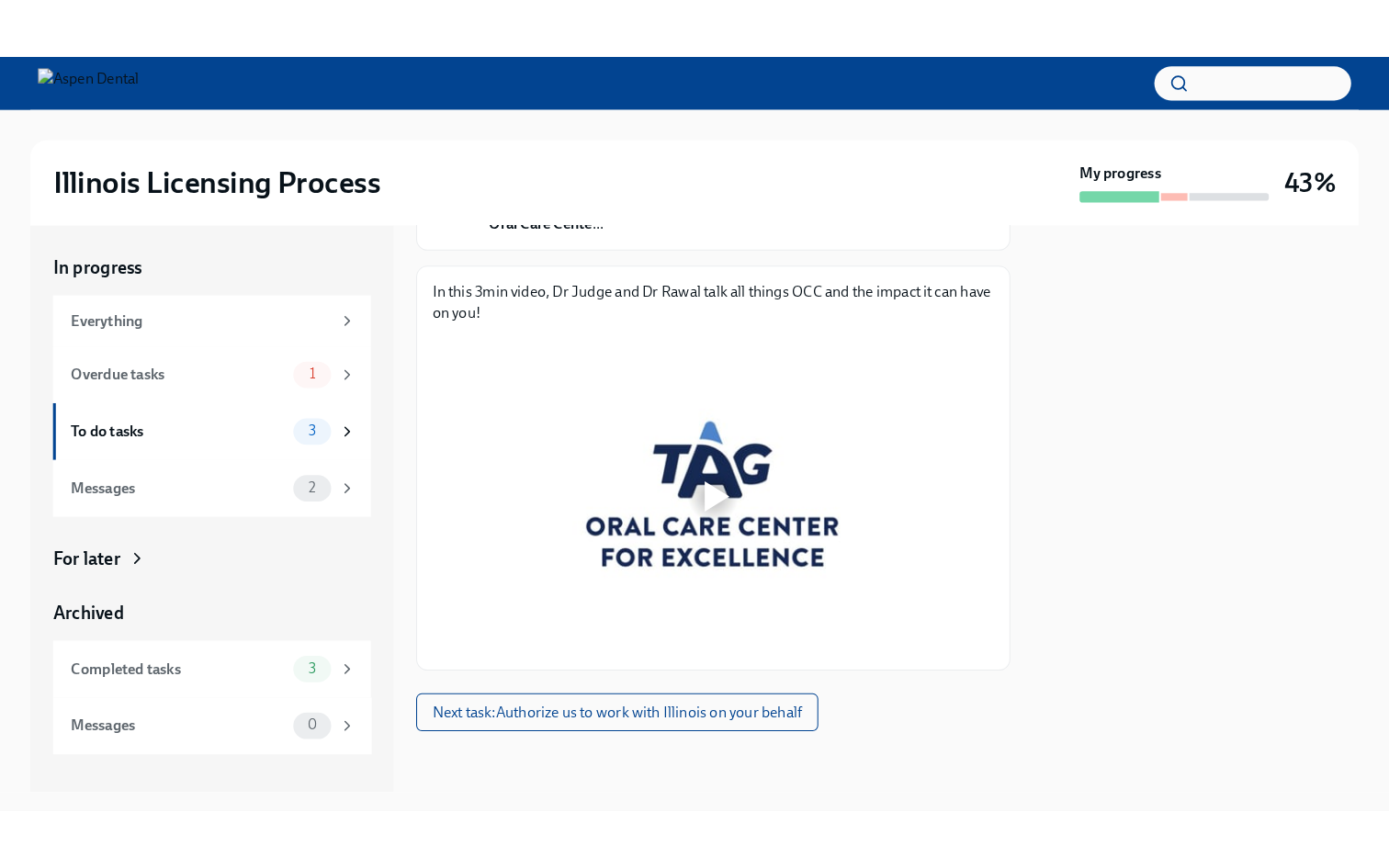 scroll, scrollTop: 214, scrollLeft: 0, axis: vertical 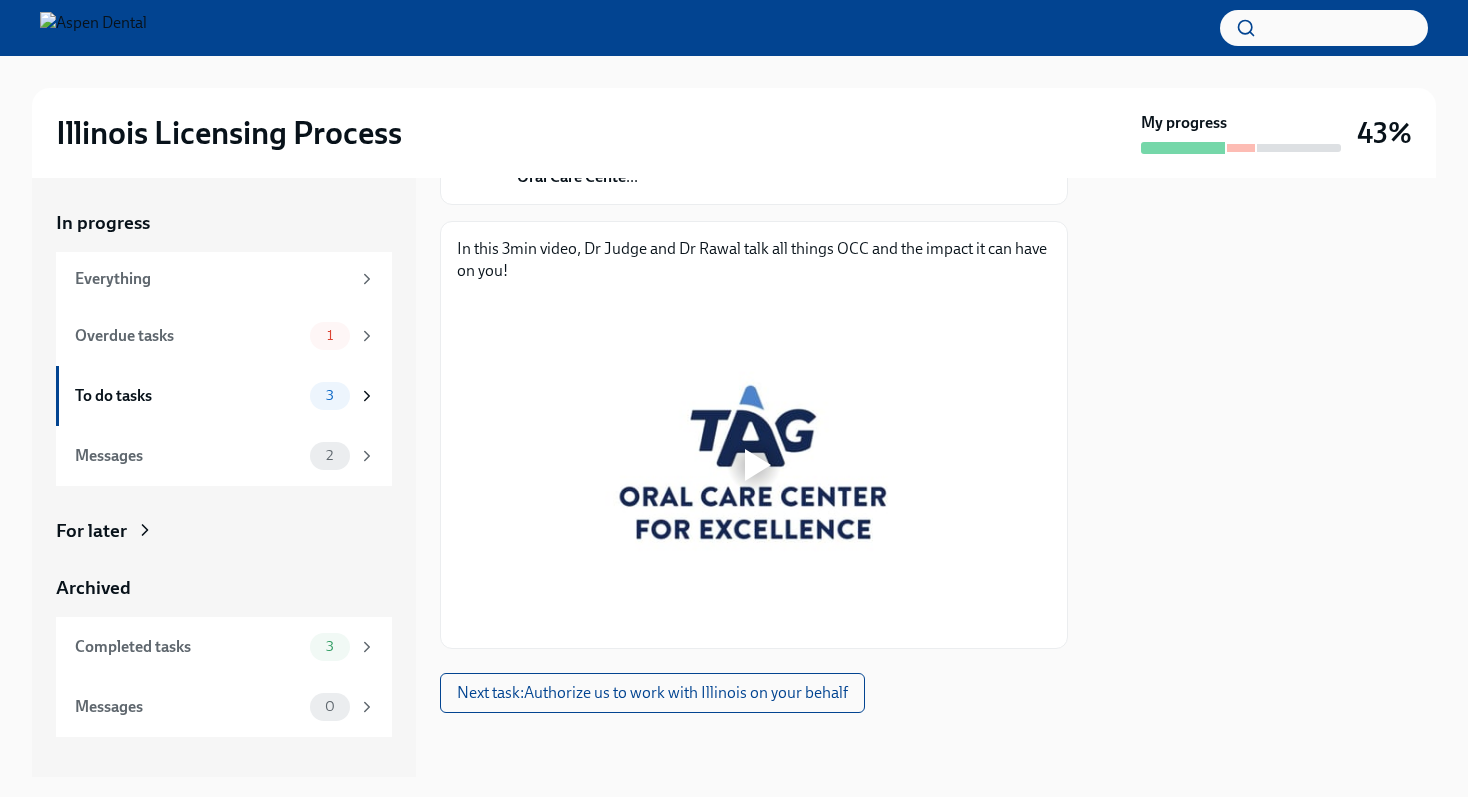 click at bounding box center [754, 465] 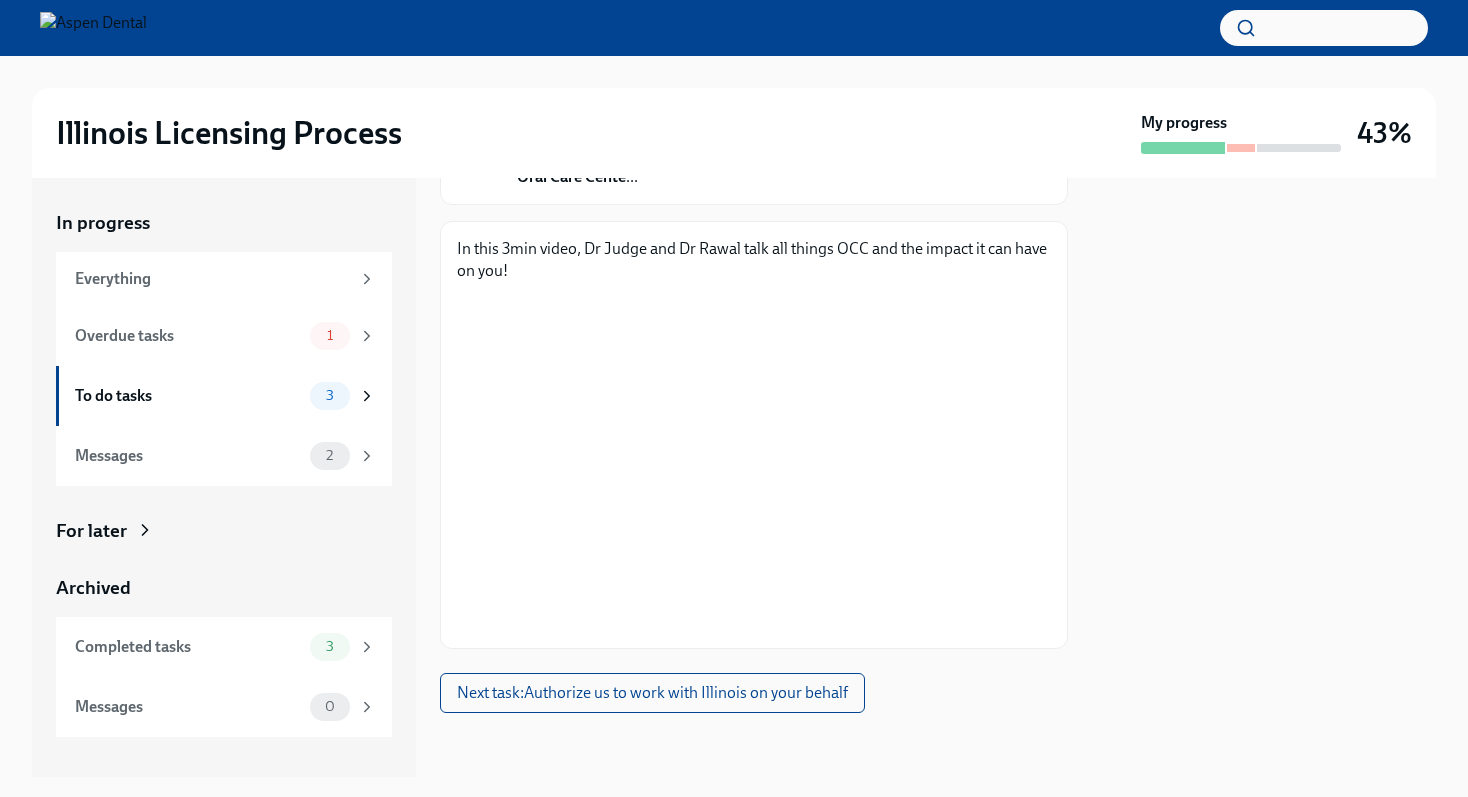 click at bounding box center [1264, 477] 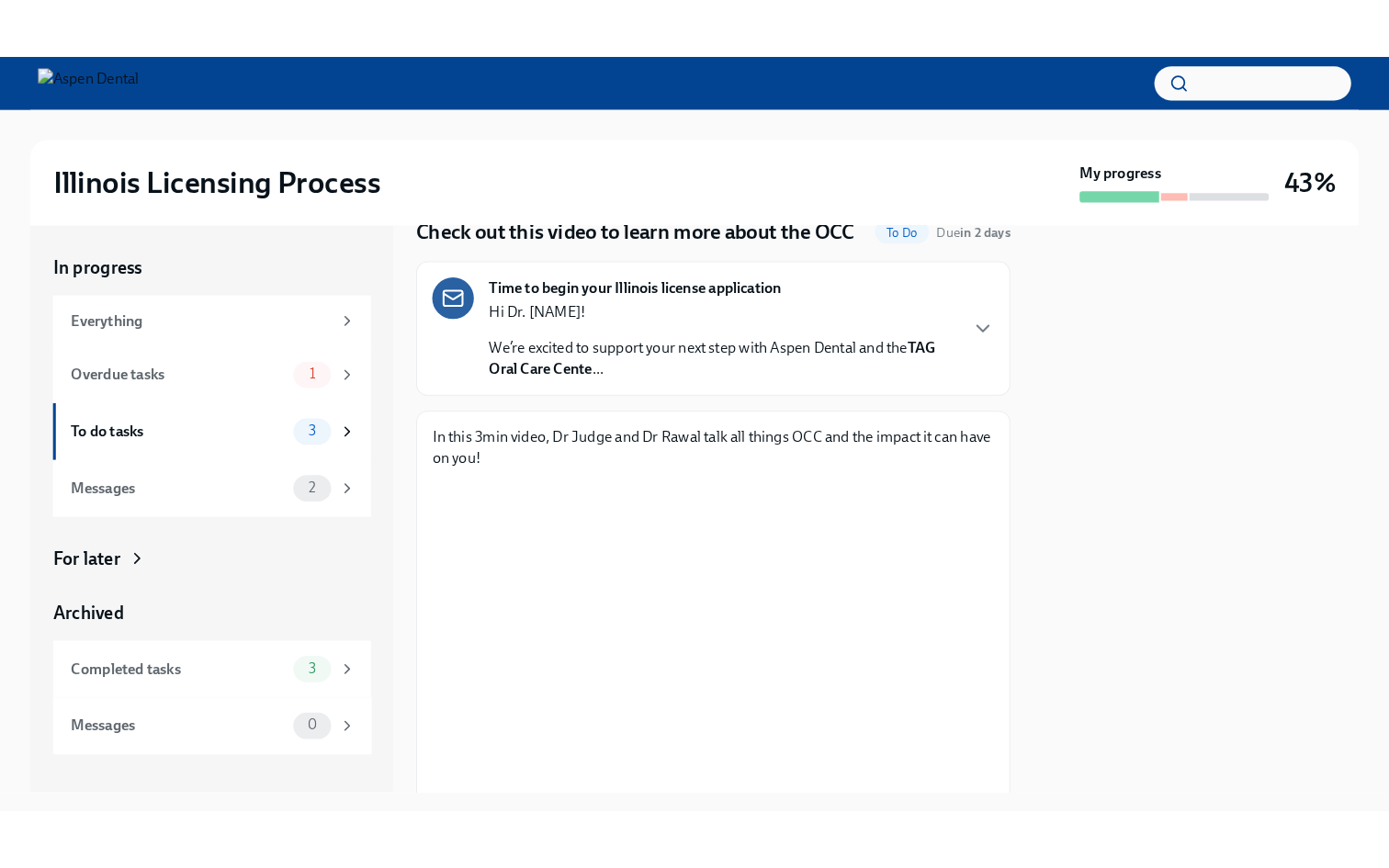 scroll, scrollTop: 147, scrollLeft: 0, axis: vertical 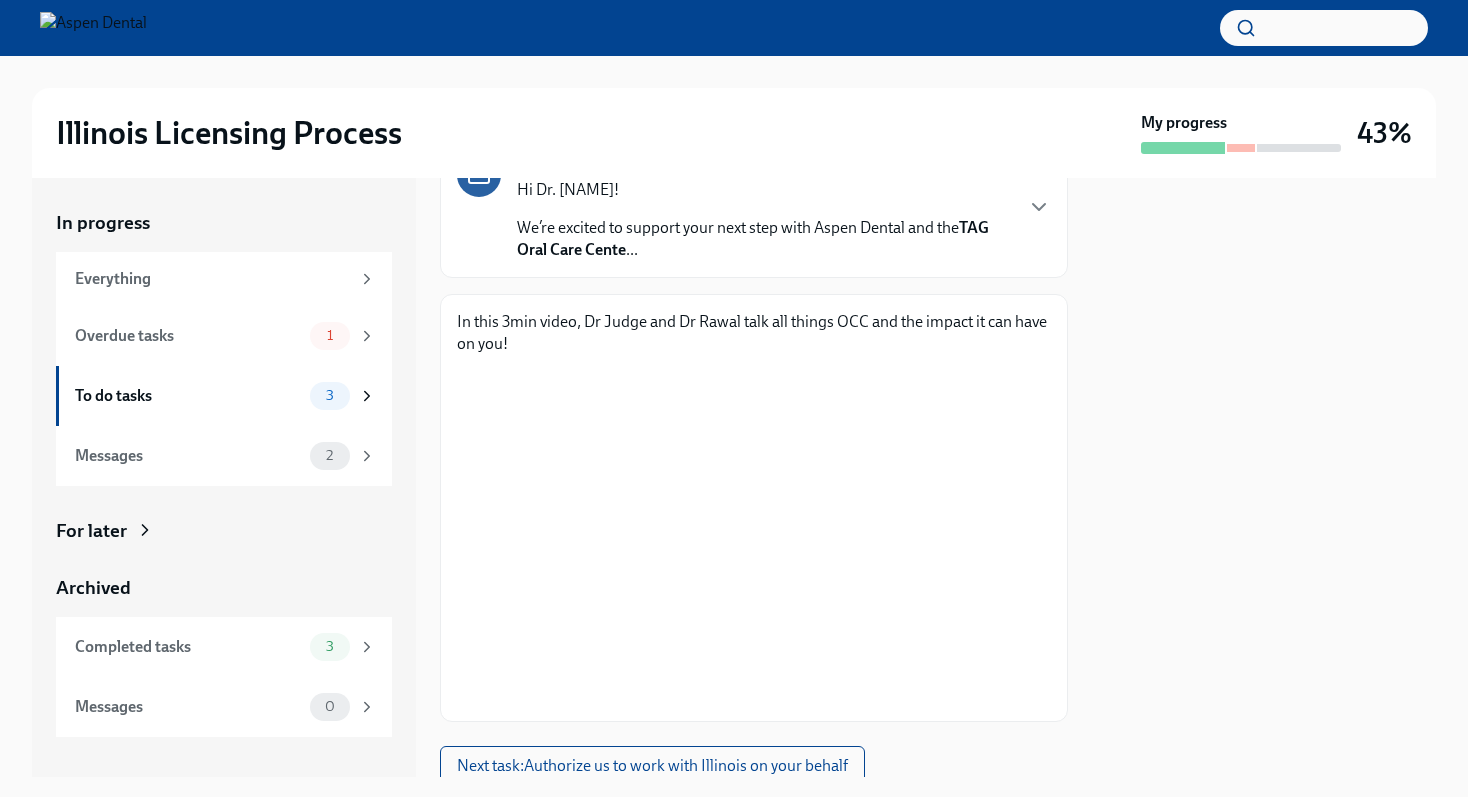 click on "In this 3min video, Dr Judge and Dr Rawal talk all things OCC and the impact it can have on you!" at bounding box center (754, 333) 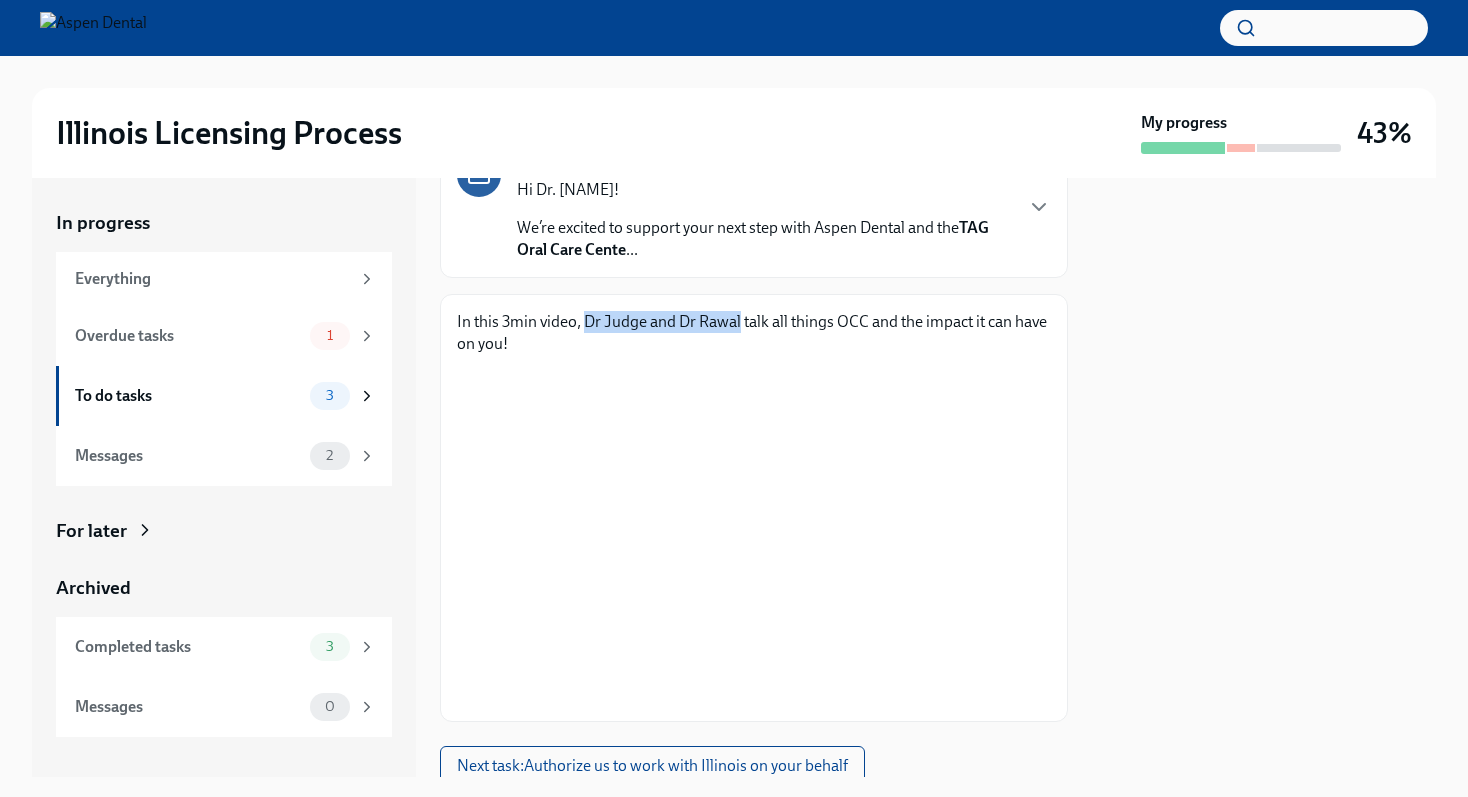 drag, startPoint x: 588, startPoint y: 326, endPoint x: 717, endPoint y: 325, distance: 129.00388 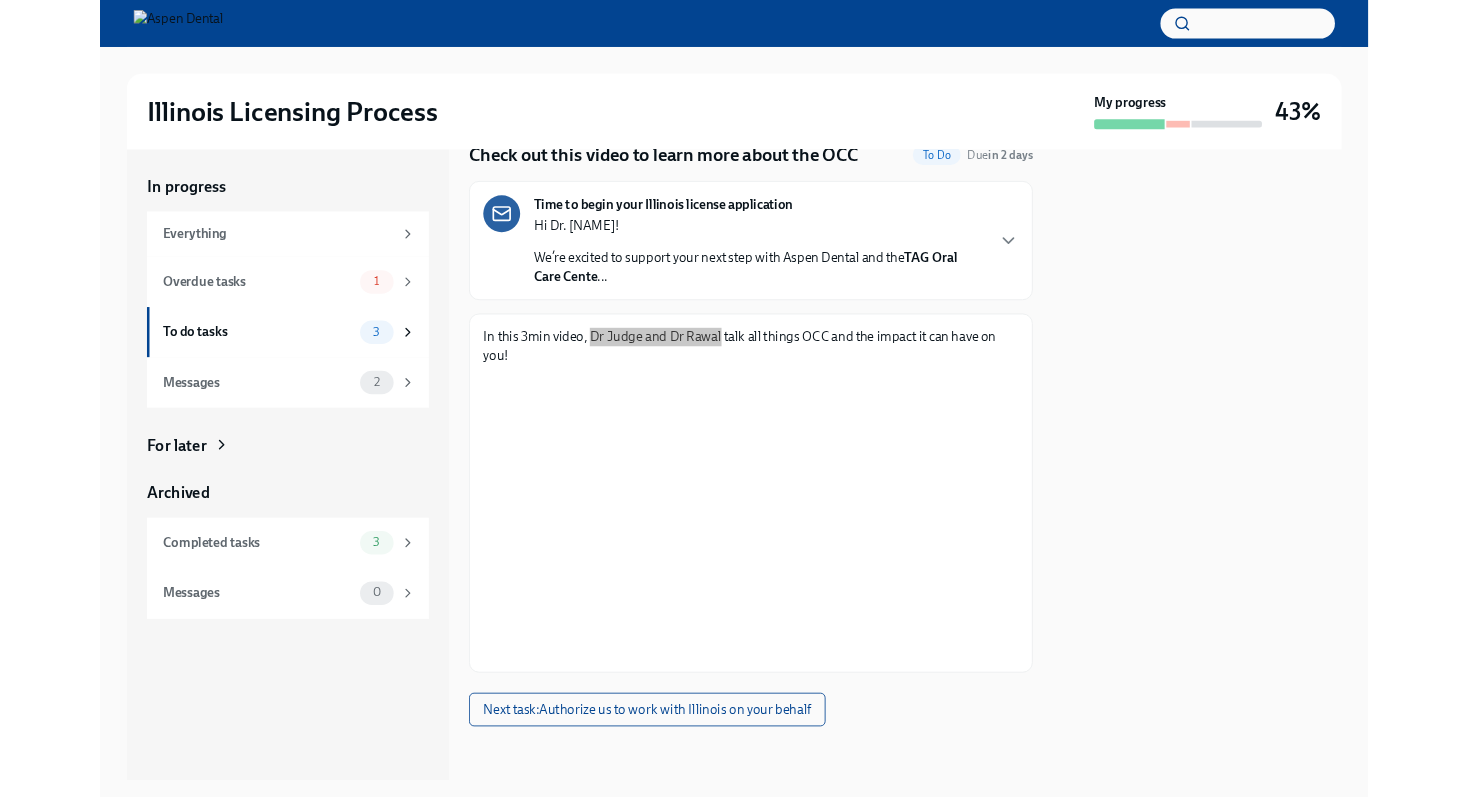 scroll, scrollTop: 80, scrollLeft: 0, axis: vertical 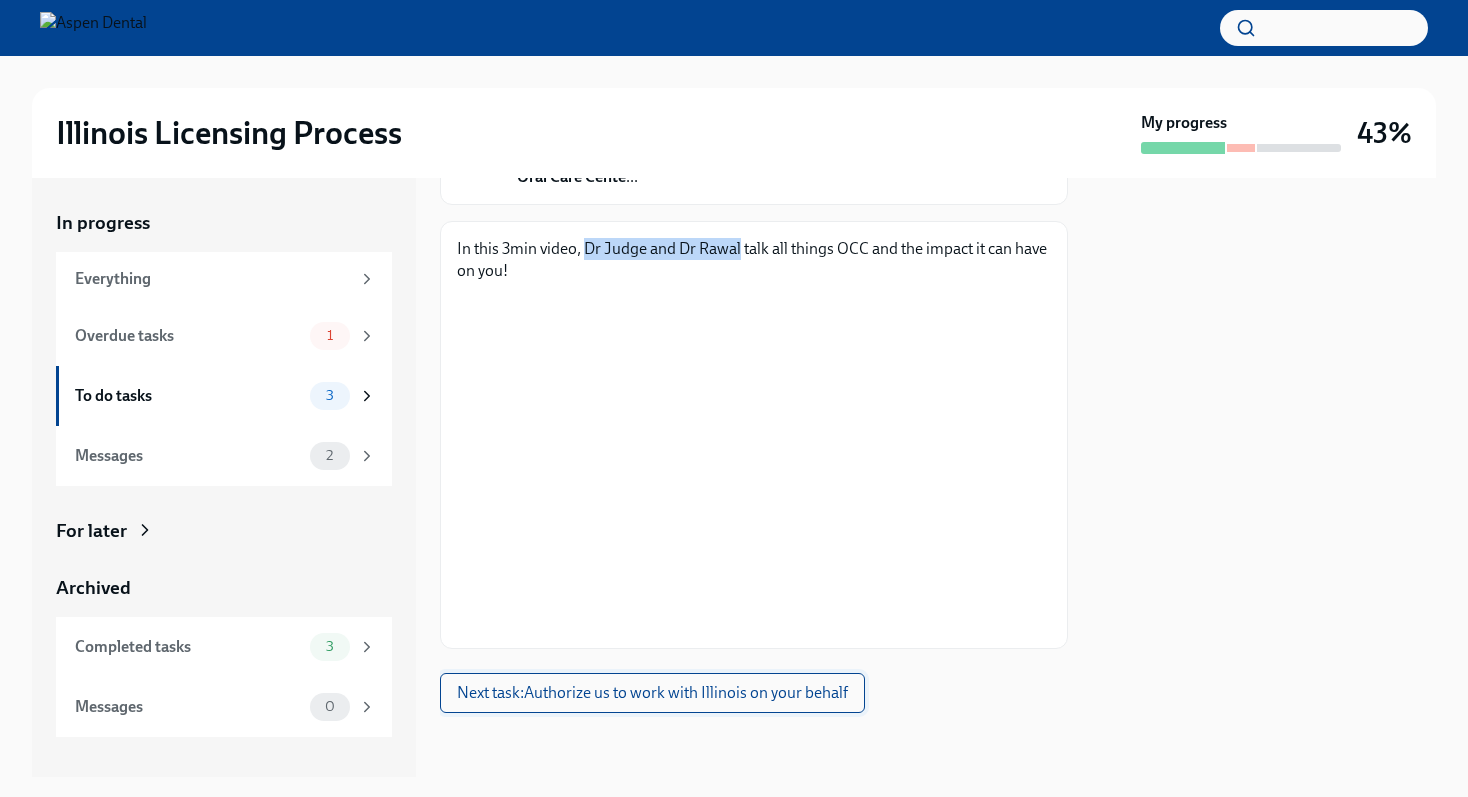 click on "Next task :  Authorize us to work with Illinois on your behalf" at bounding box center (652, 693) 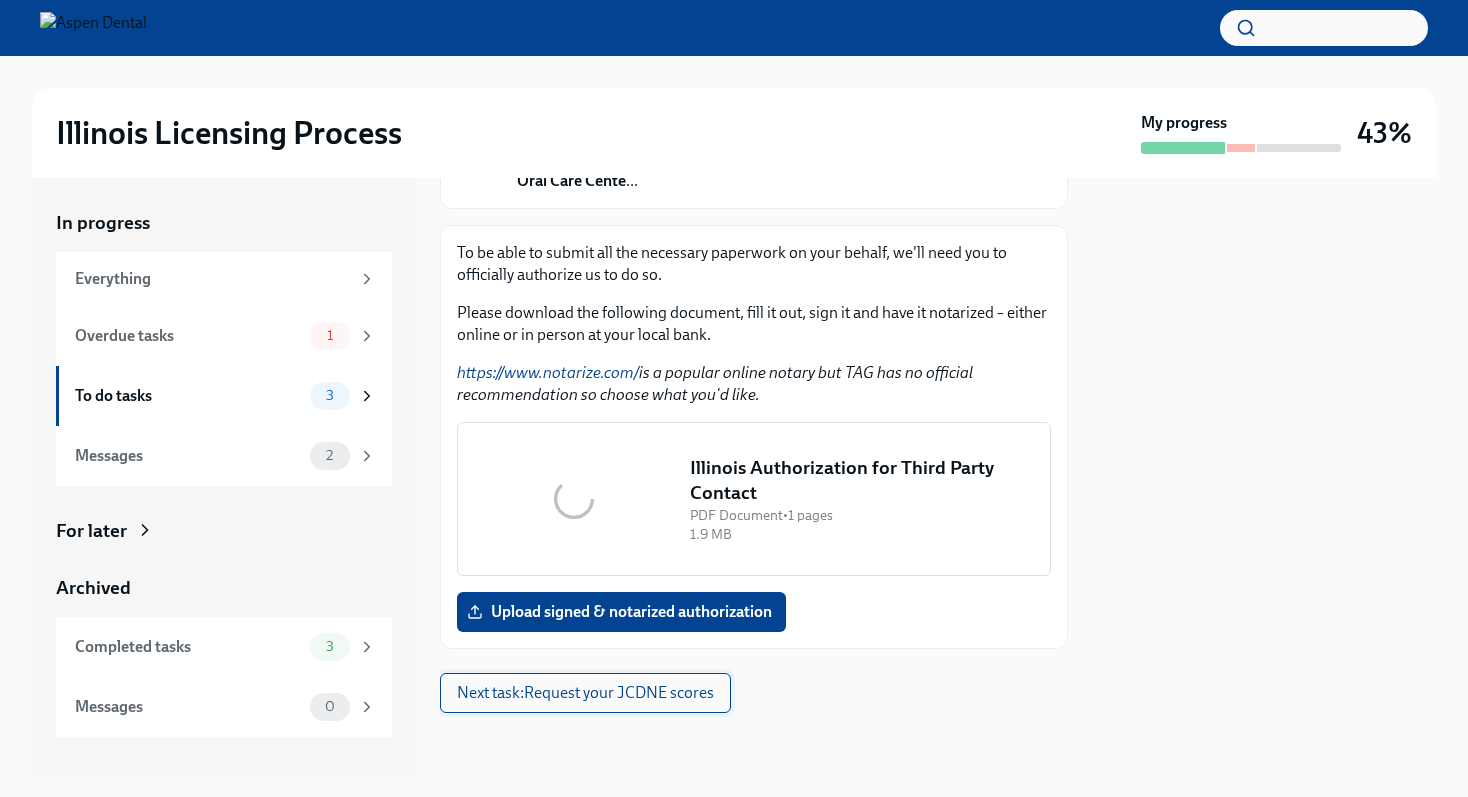 scroll, scrollTop: 0, scrollLeft: 0, axis: both 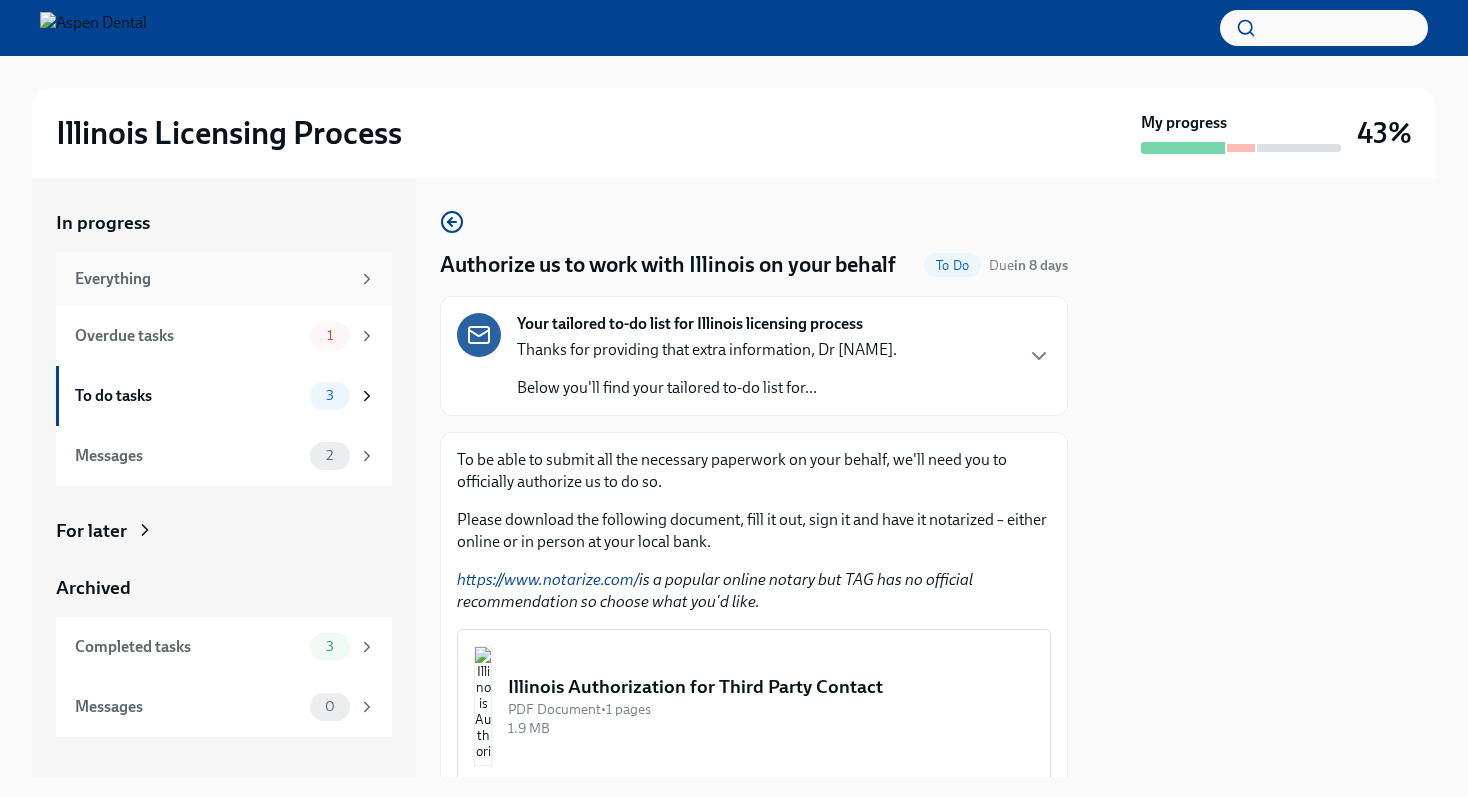 click on "Everything" at bounding box center (224, 279) 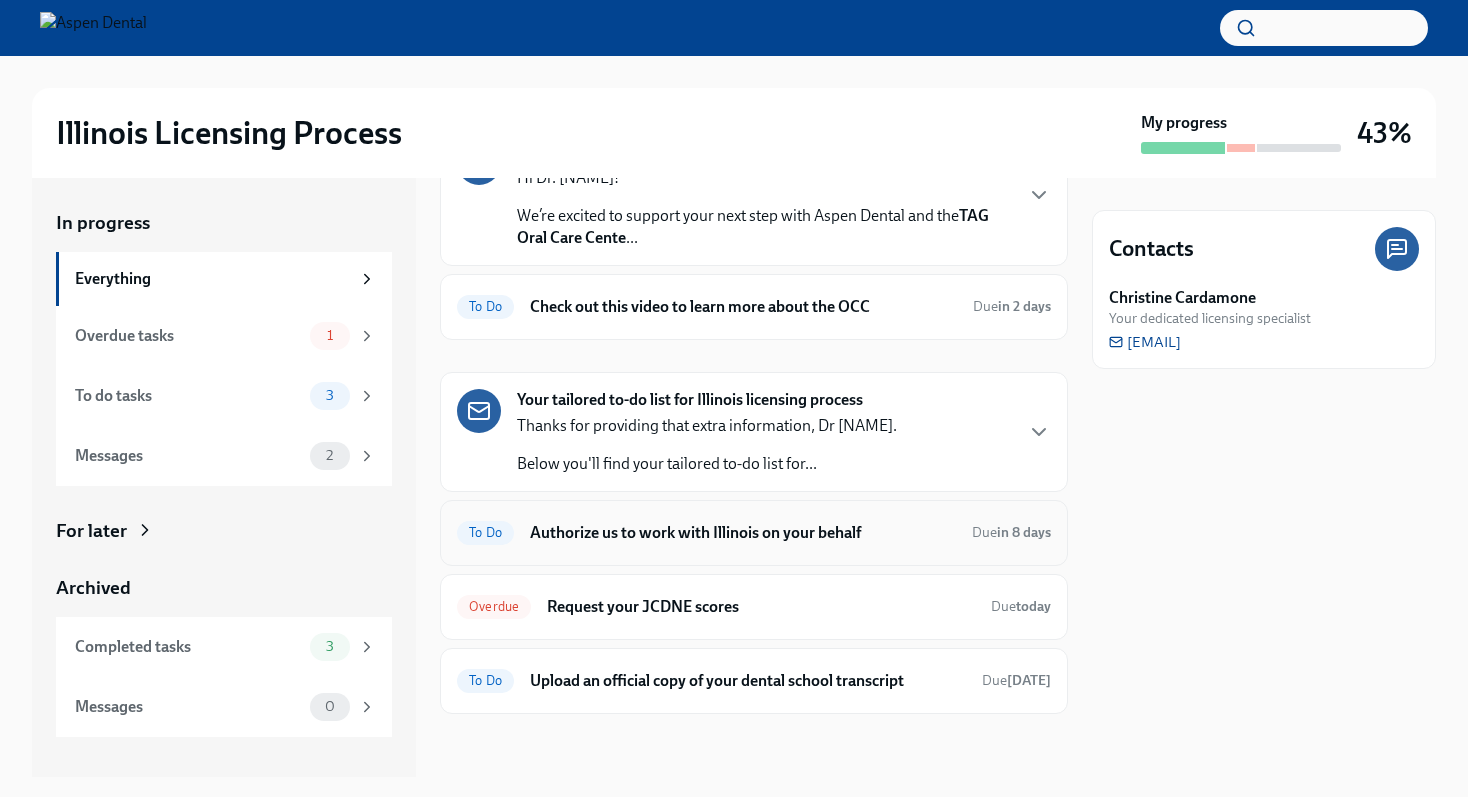 scroll, scrollTop: 0, scrollLeft: 0, axis: both 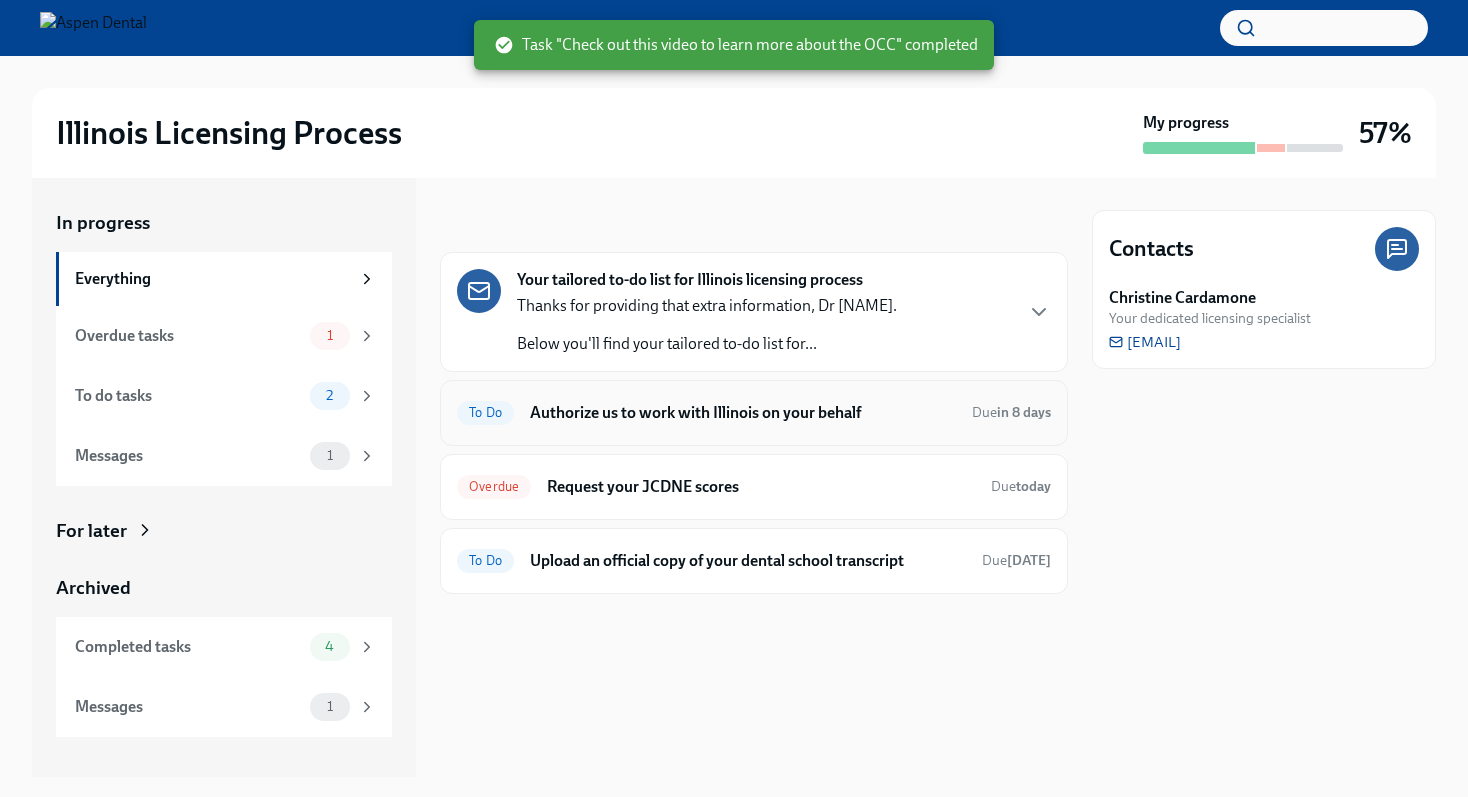 click on "Authorize us to work with Illinois on your behalf" at bounding box center [743, 413] 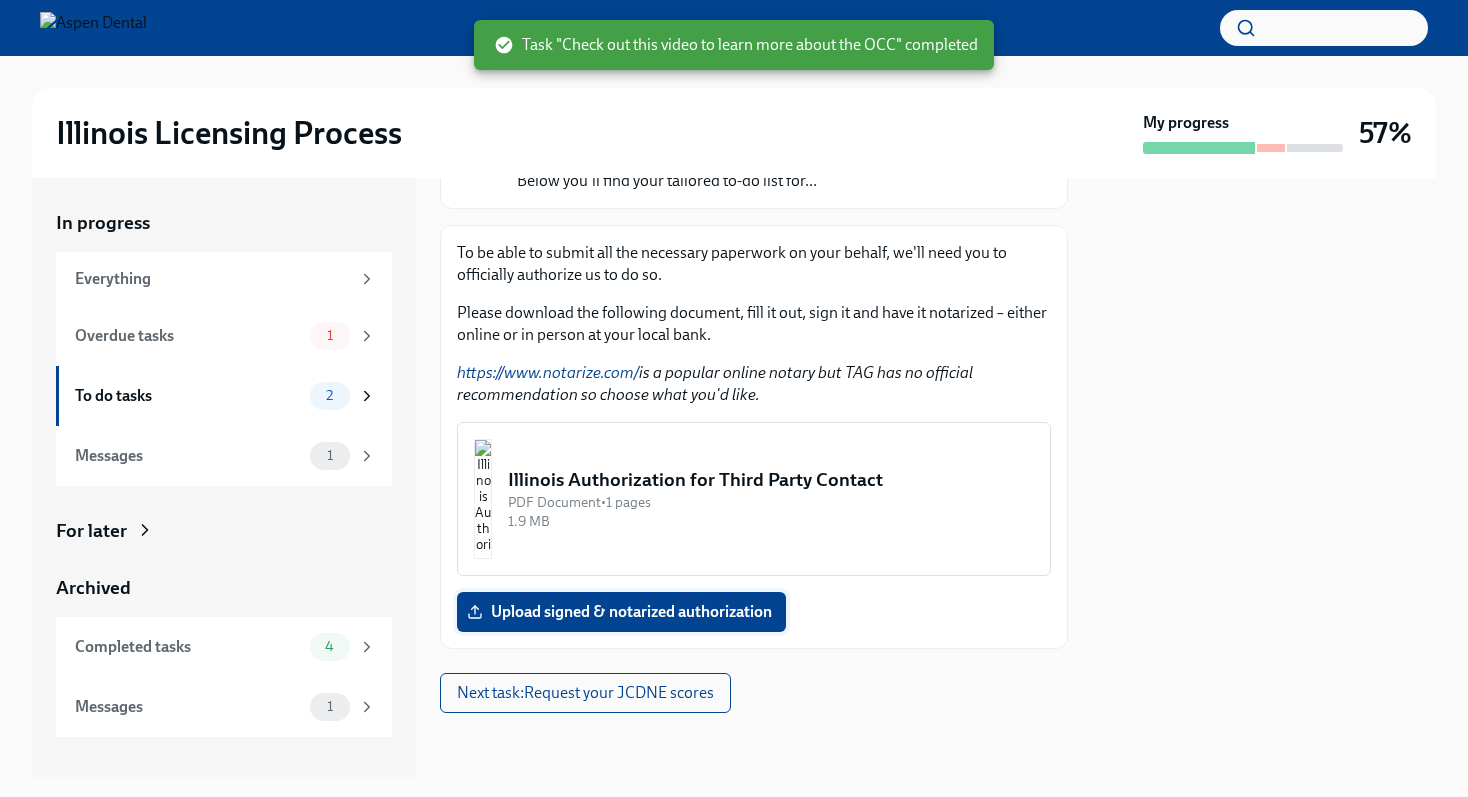 scroll, scrollTop: 207, scrollLeft: 0, axis: vertical 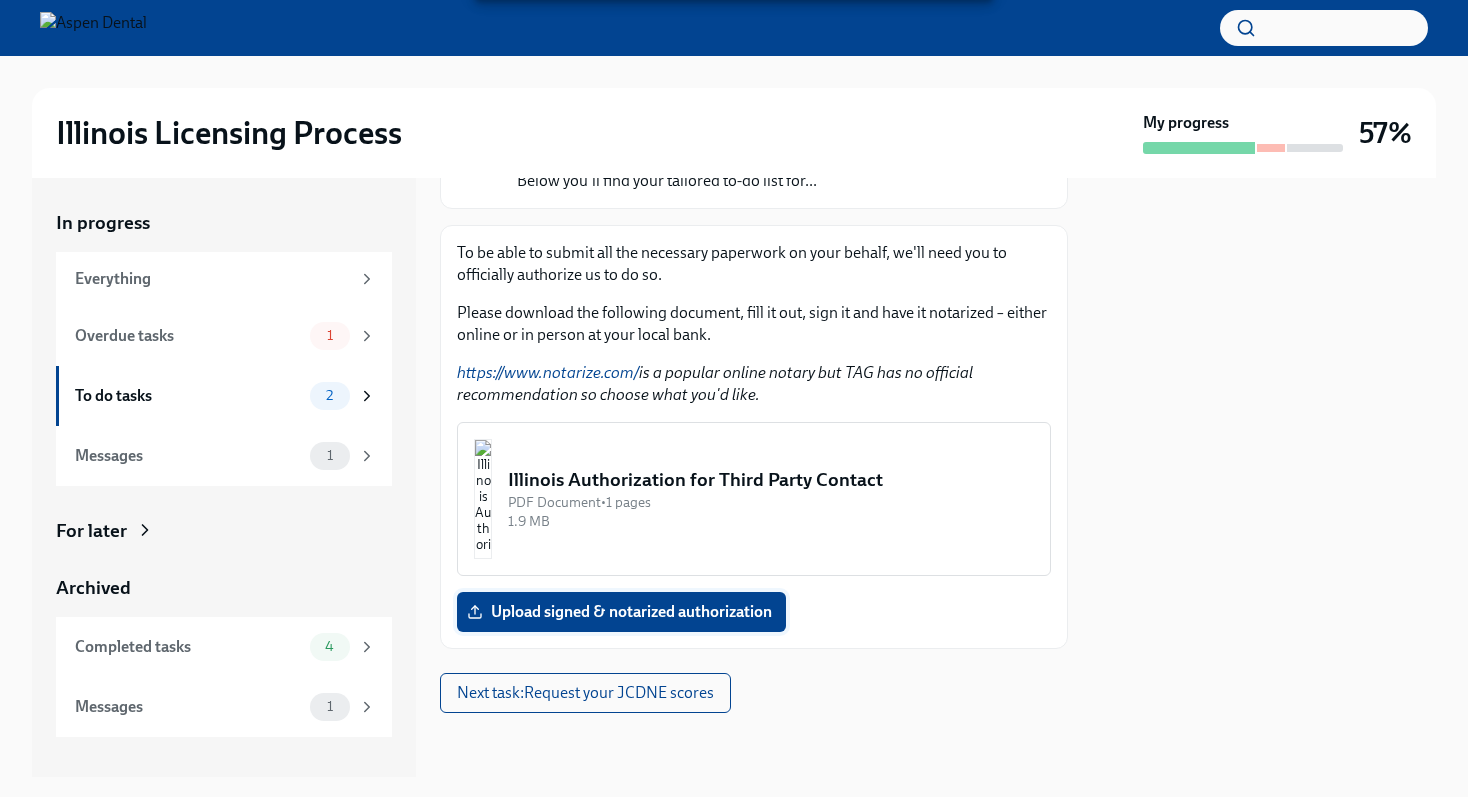 click on "Upload signed & notarized authorization" at bounding box center [621, 612] 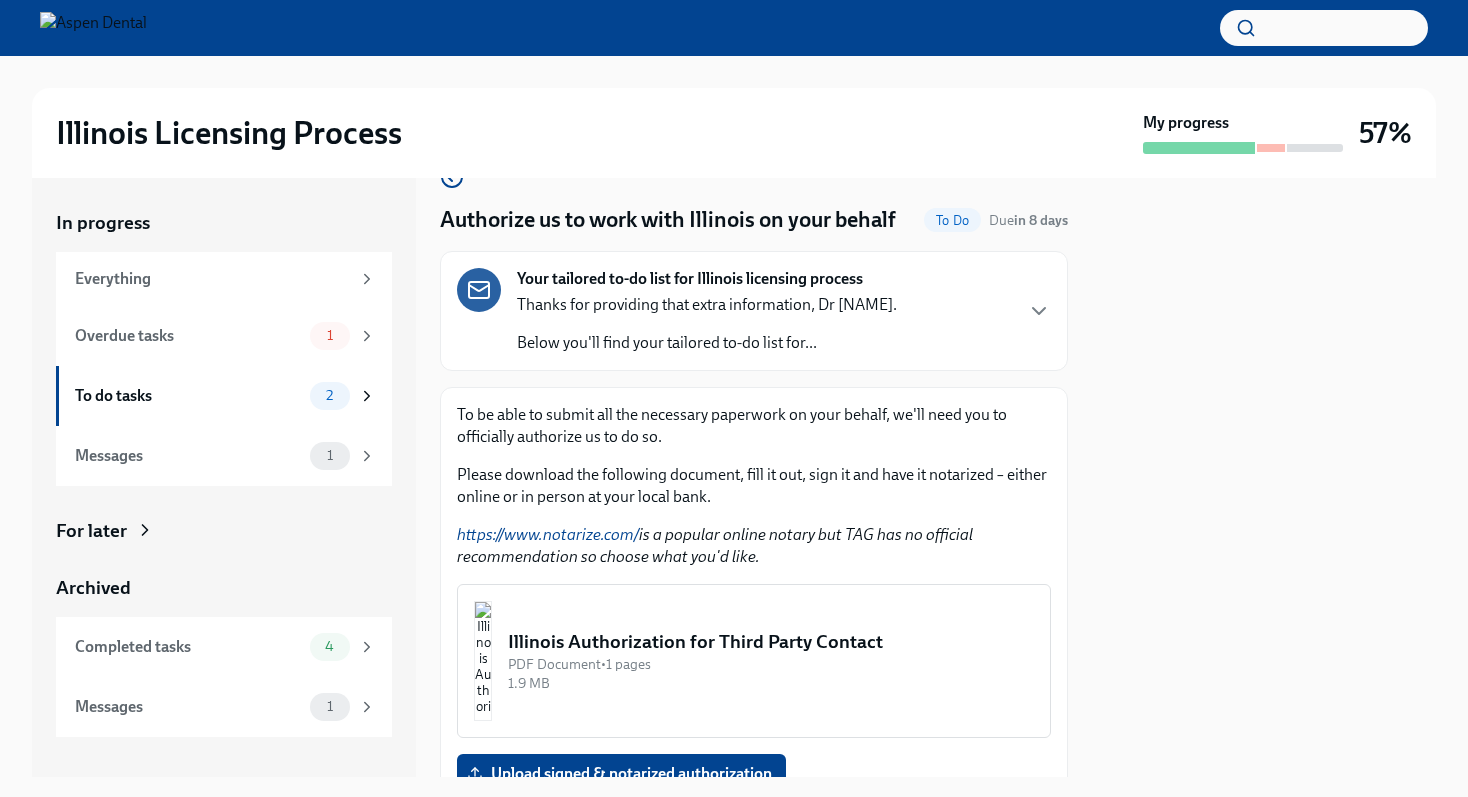 scroll, scrollTop: 54, scrollLeft: 0, axis: vertical 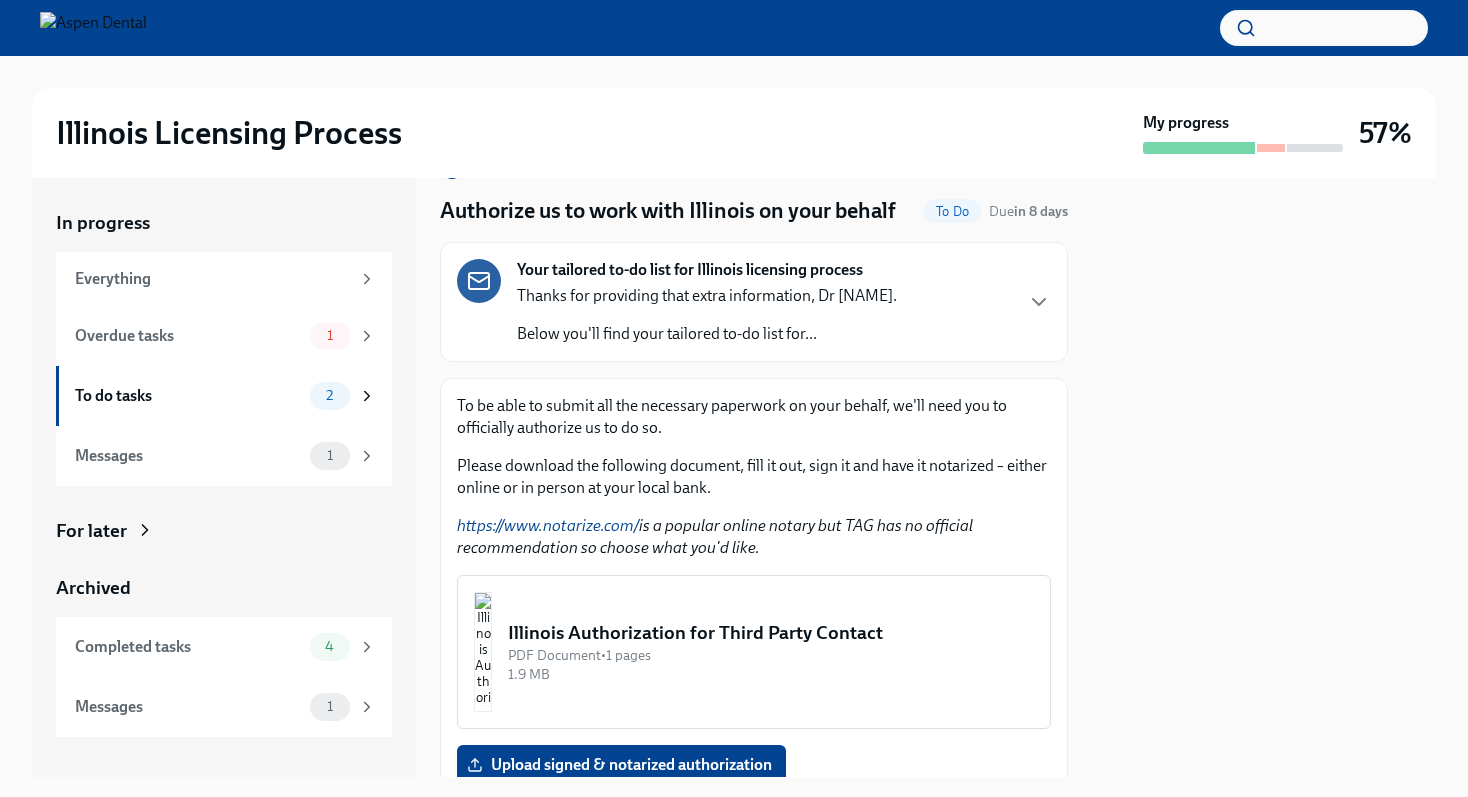 click on "Illinois Authorization for Third Party Contact" at bounding box center [771, 633] 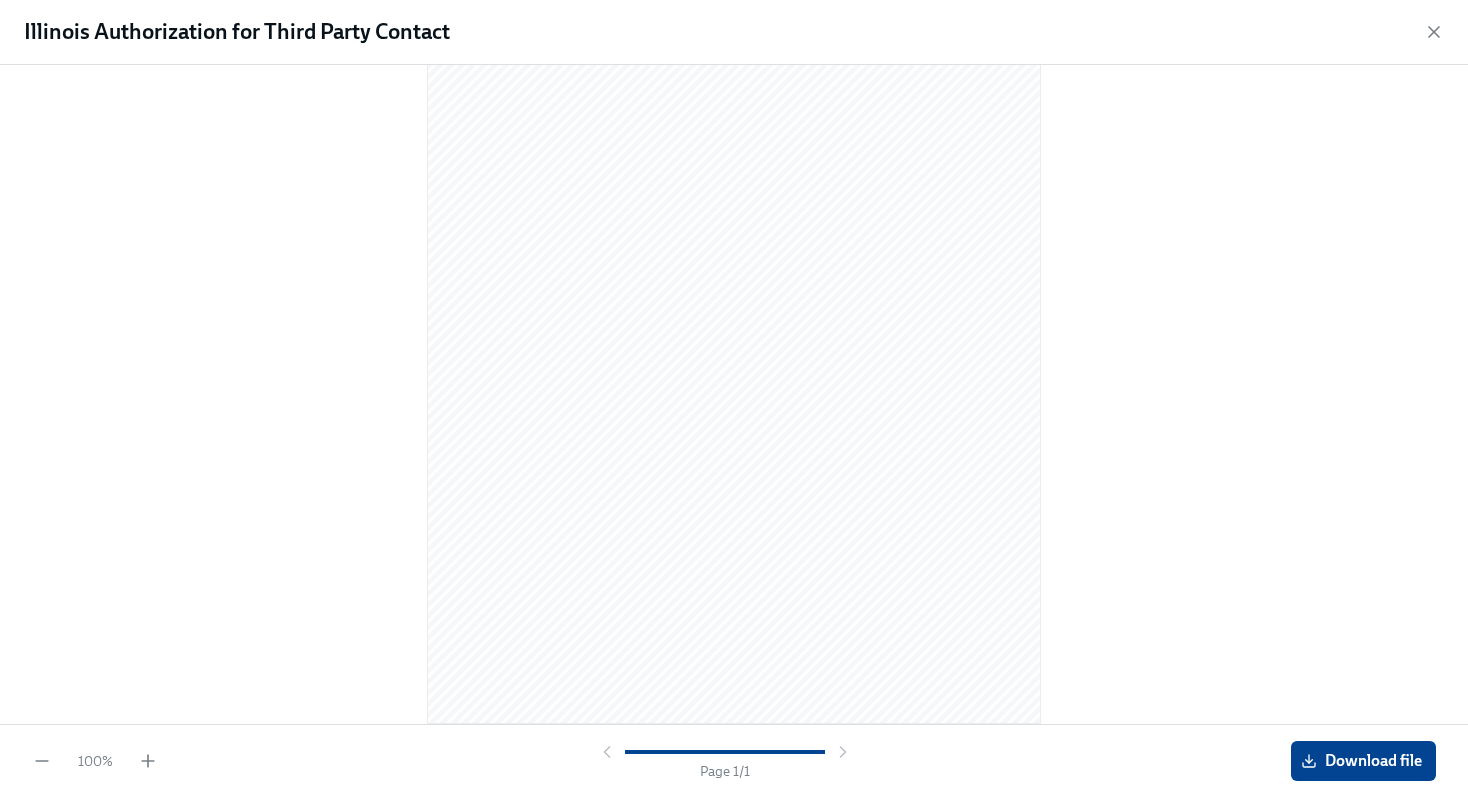 scroll, scrollTop: 167, scrollLeft: 0, axis: vertical 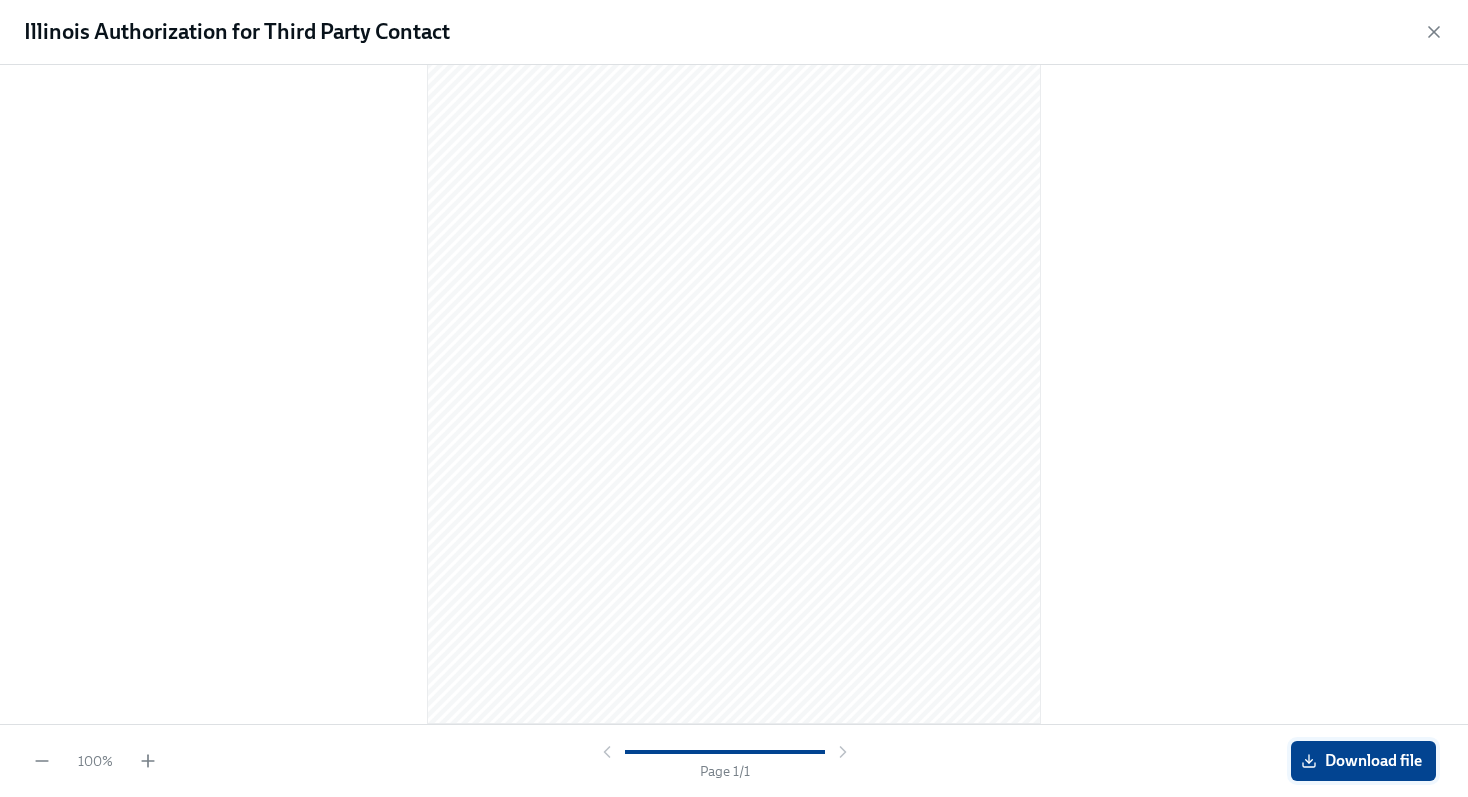 click on "Download file" at bounding box center [1363, 761] 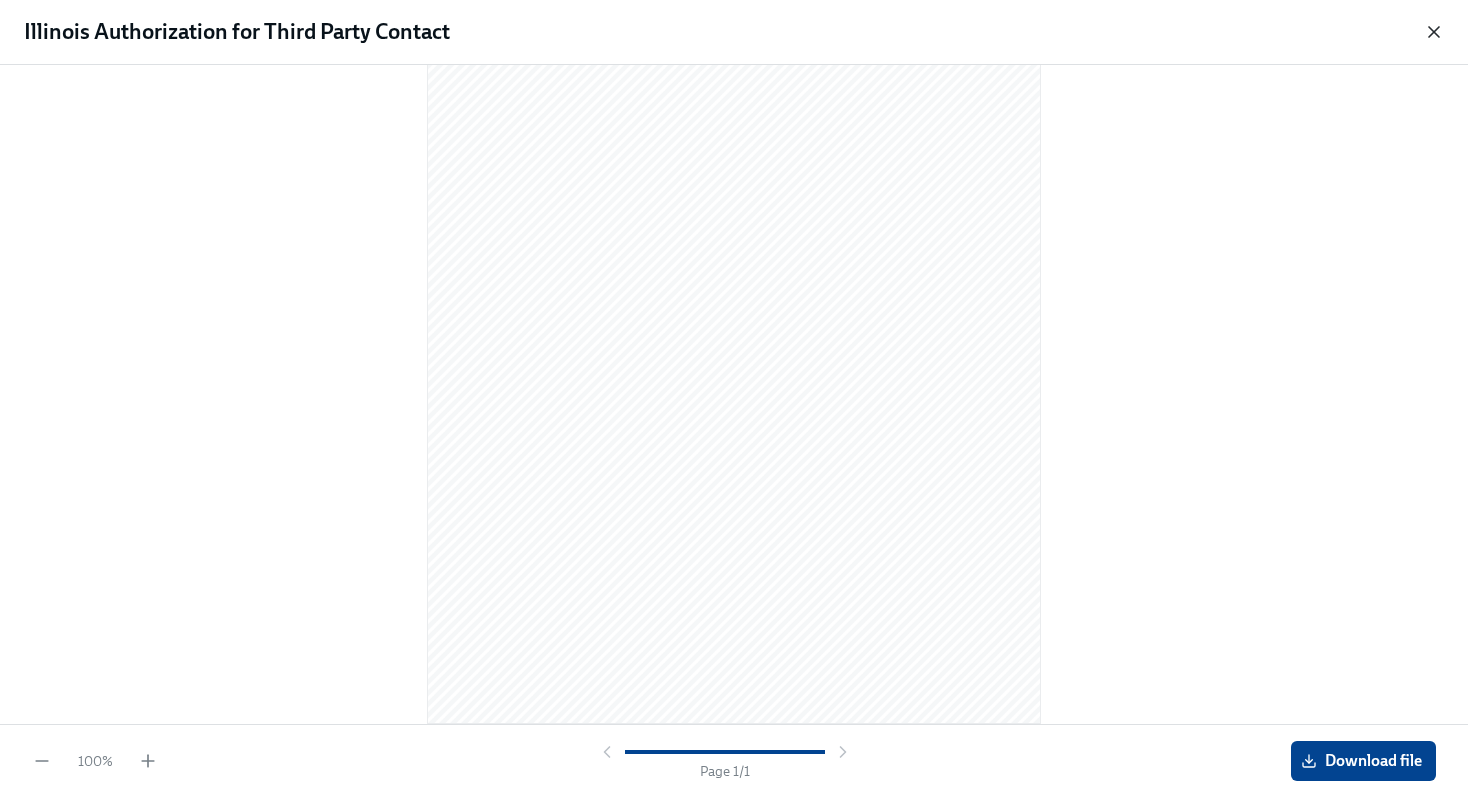 click 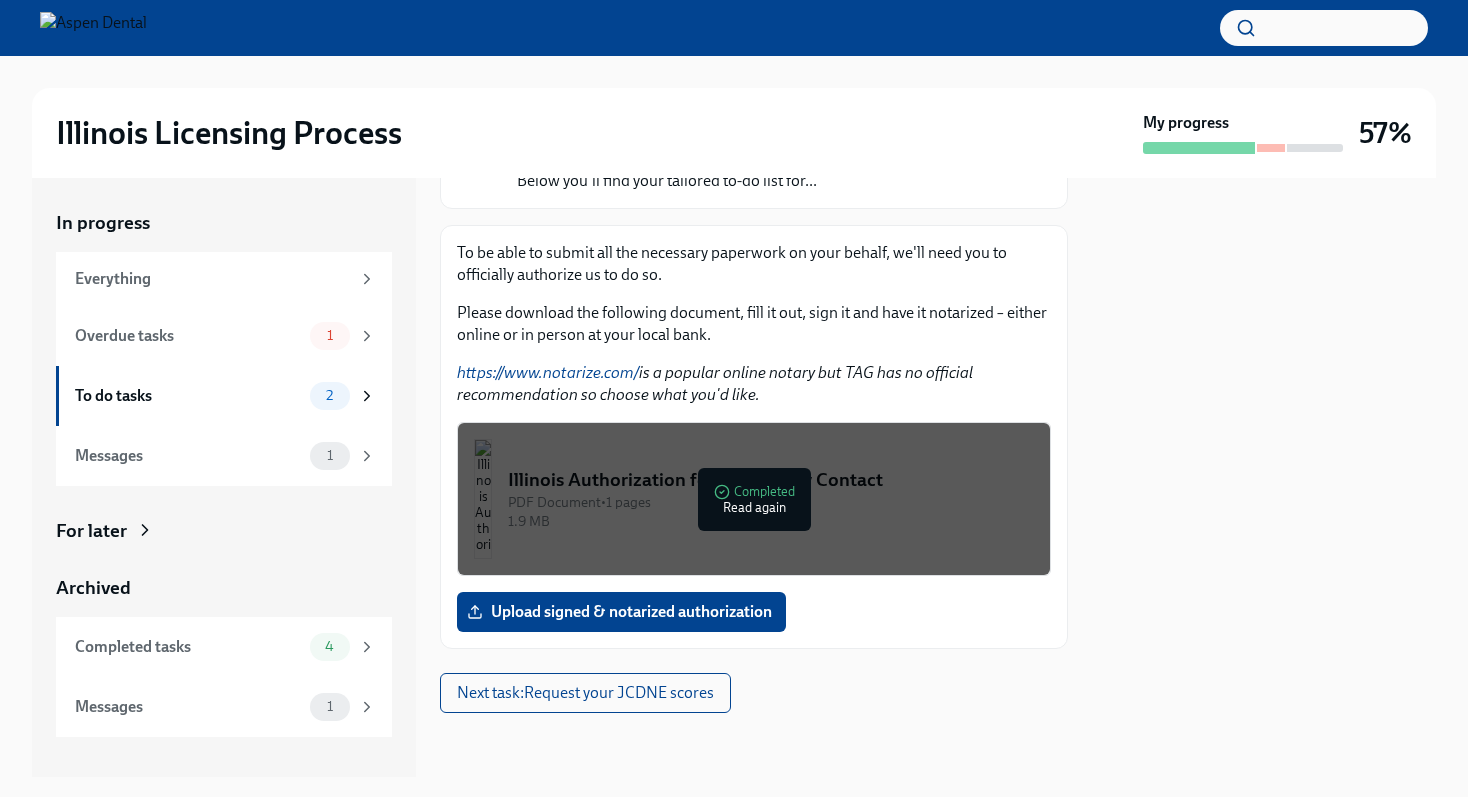 scroll, scrollTop: 207, scrollLeft: 0, axis: vertical 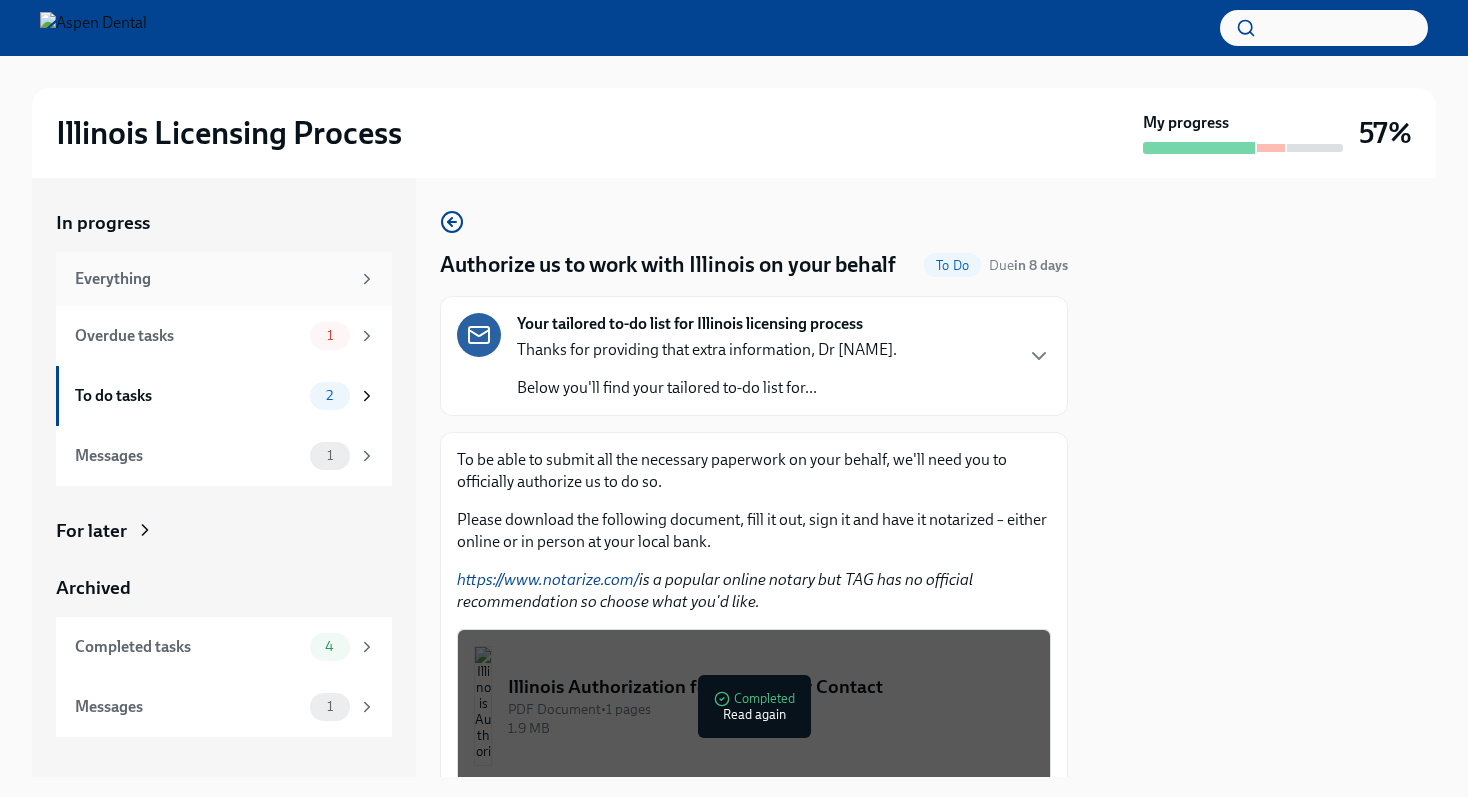 click on "Everything" at bounding box center (224, 279) 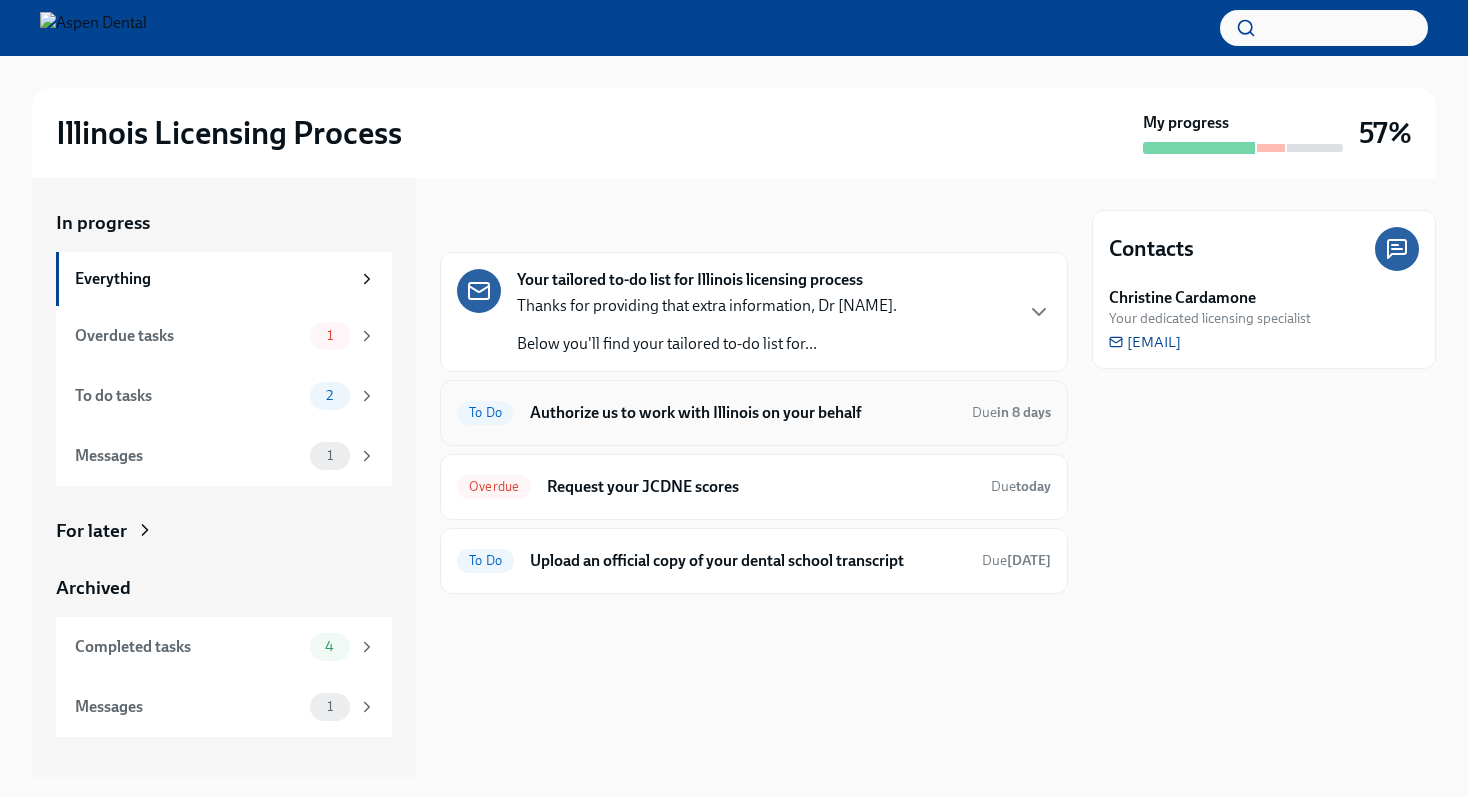 scroll, scrollTop: 0, scrollLeft: 0, axis: both 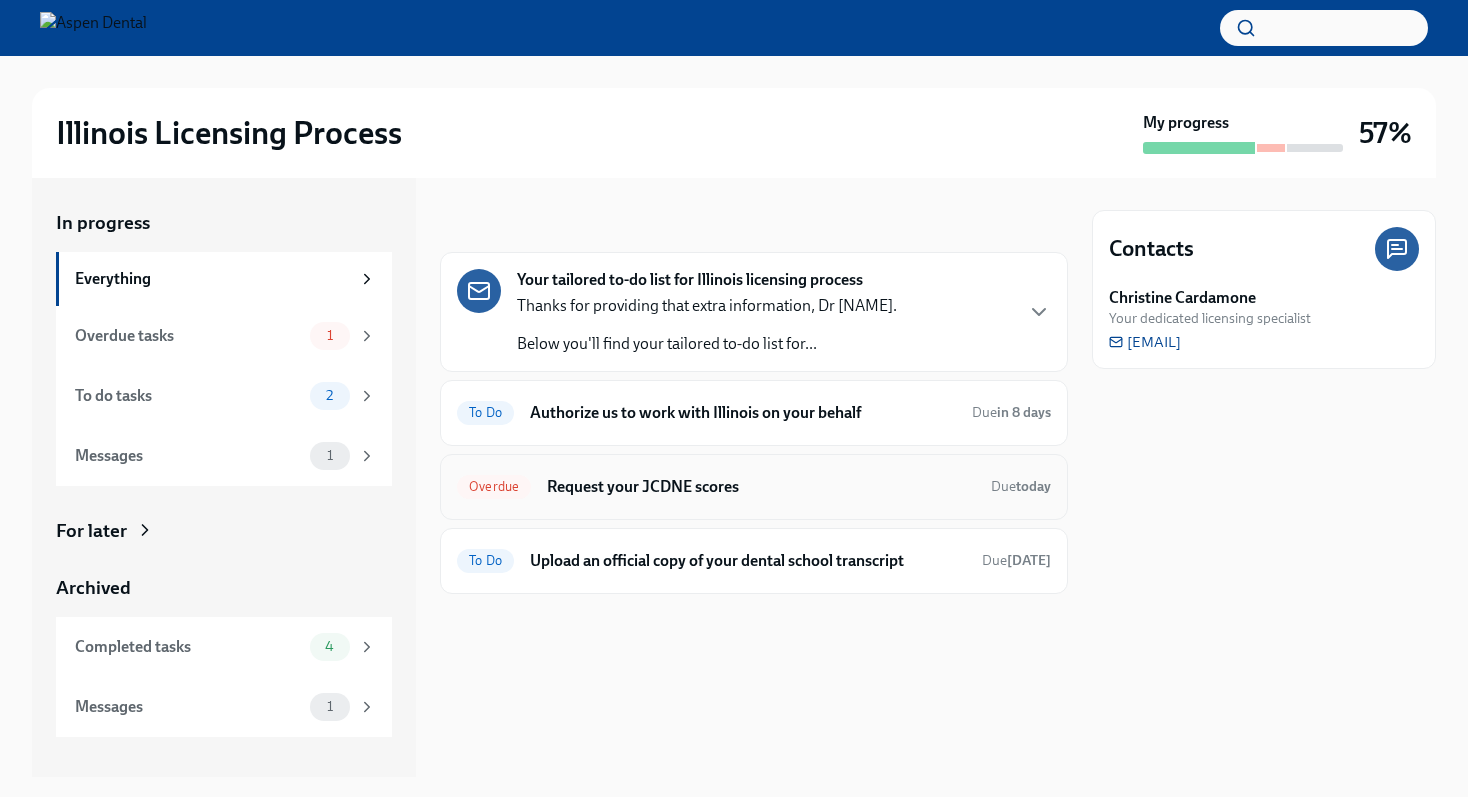 click on "Overdue Request your JCDNE scores Due  today" at bounding box center [754, 487] 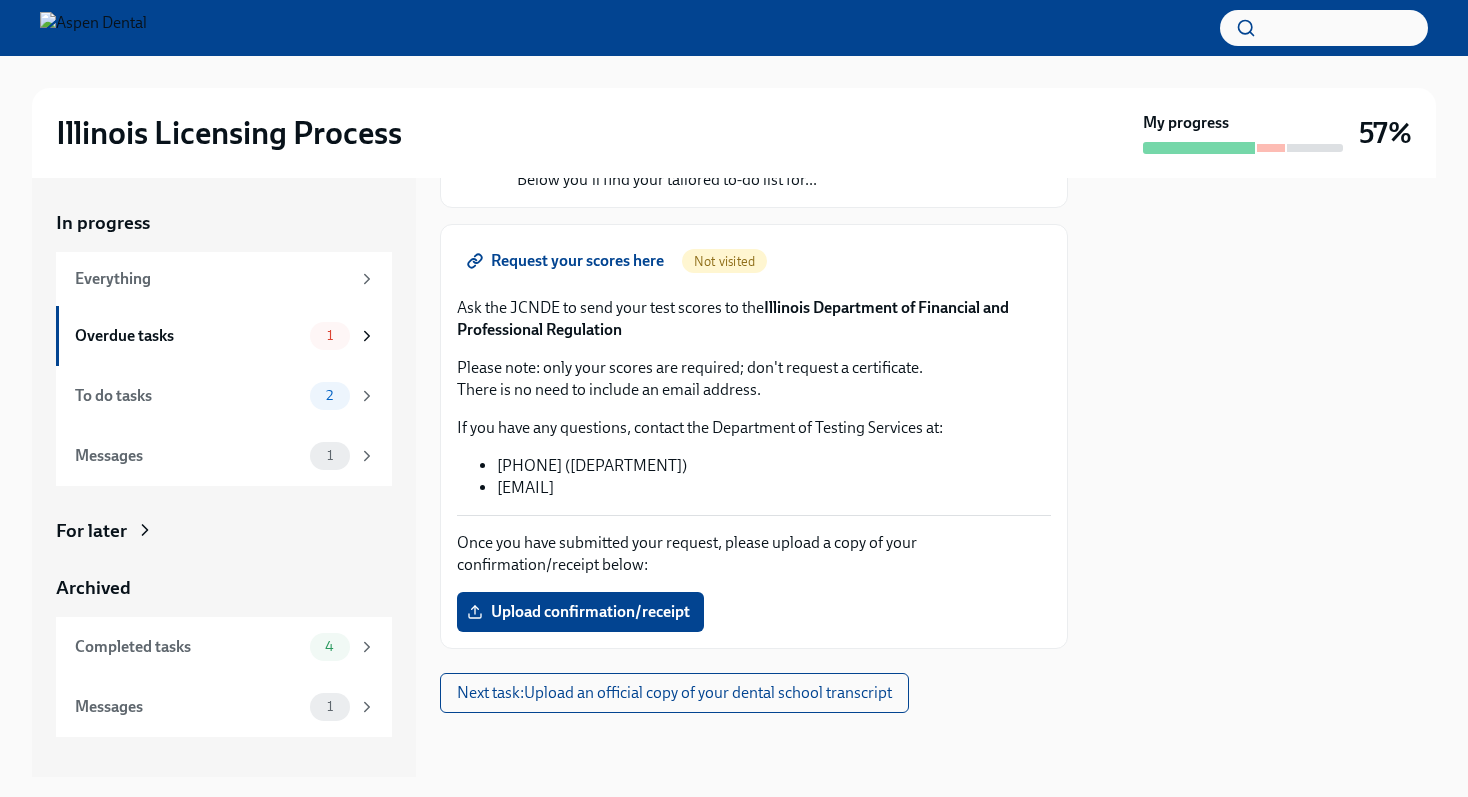 scroll, scrollTop: 208, scrollLeft: 0, axis: vertical 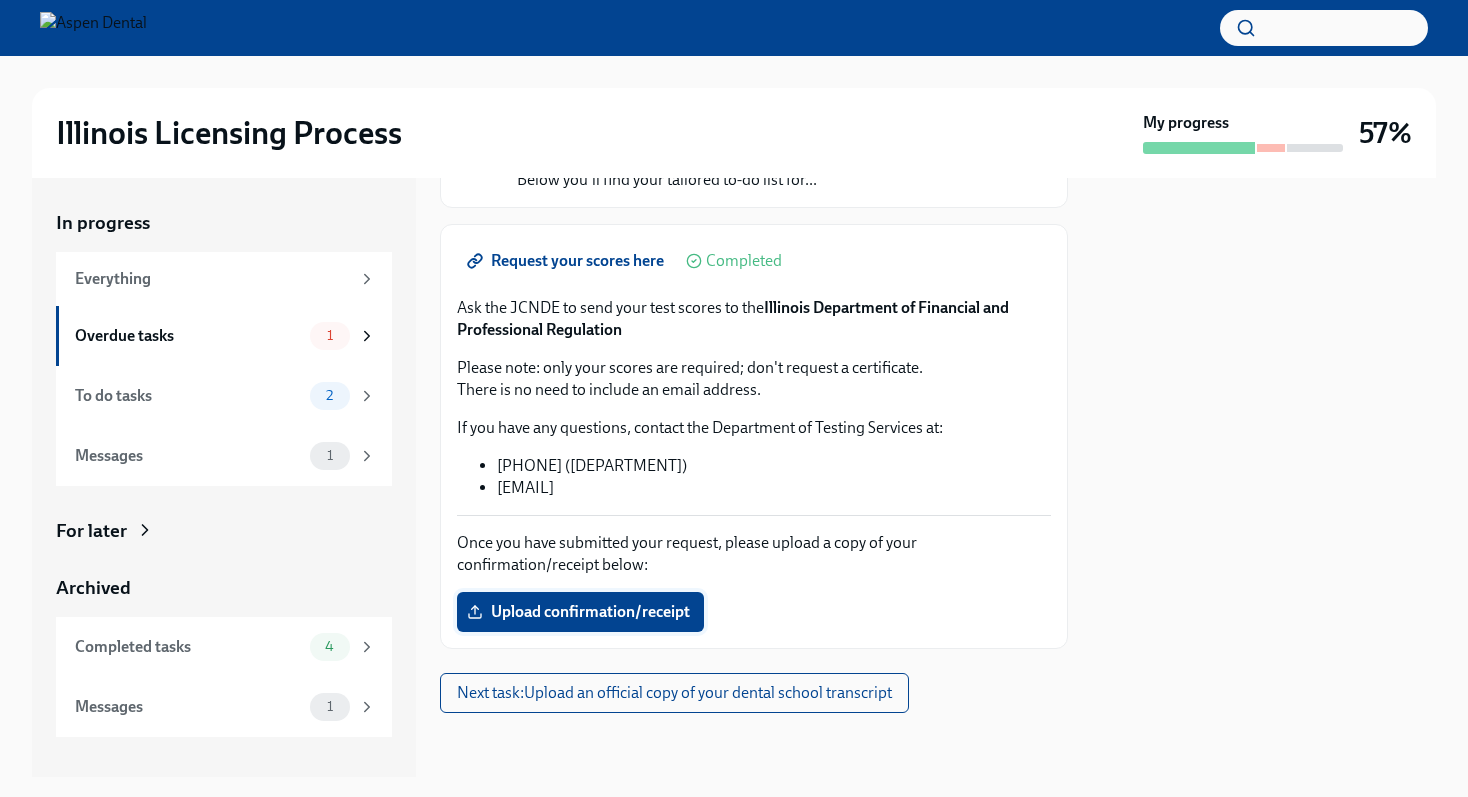 click on "Upload confirmation/receipt" at bounding box center (580, 612) 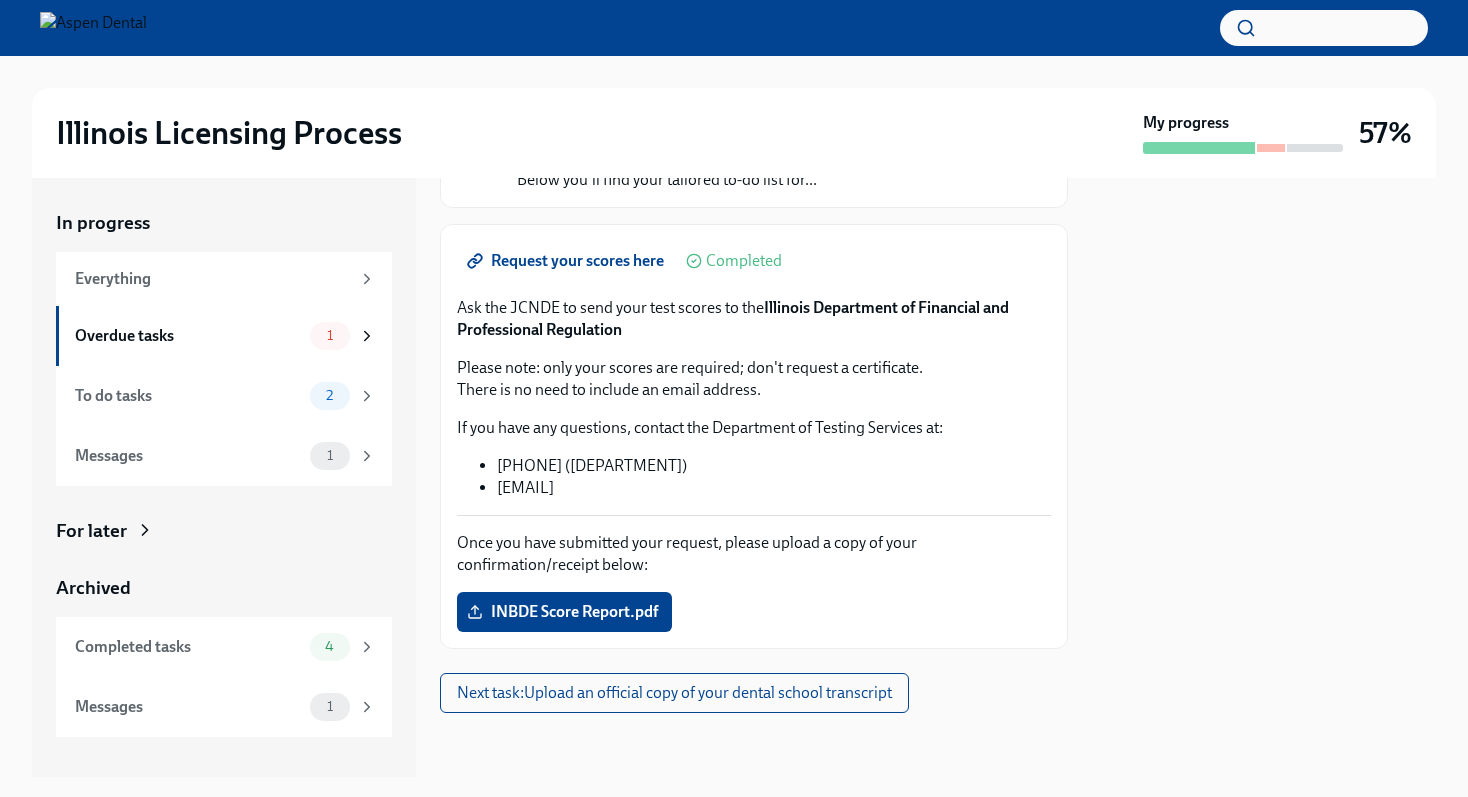 scroll, scrollTop: 190, scrollLeft: 0, axis: vertical 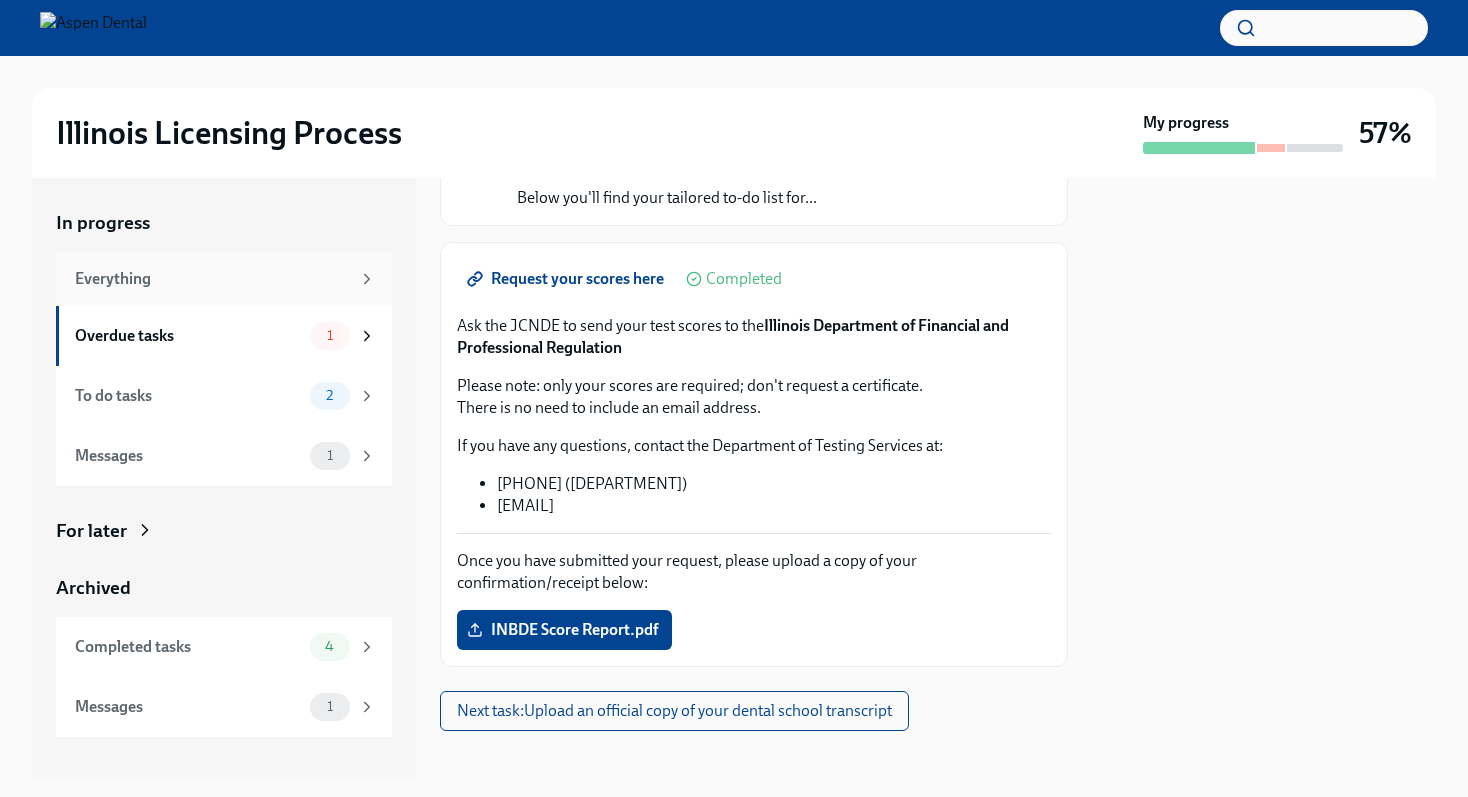 click on "Everything" at bounding box center (212, 279) 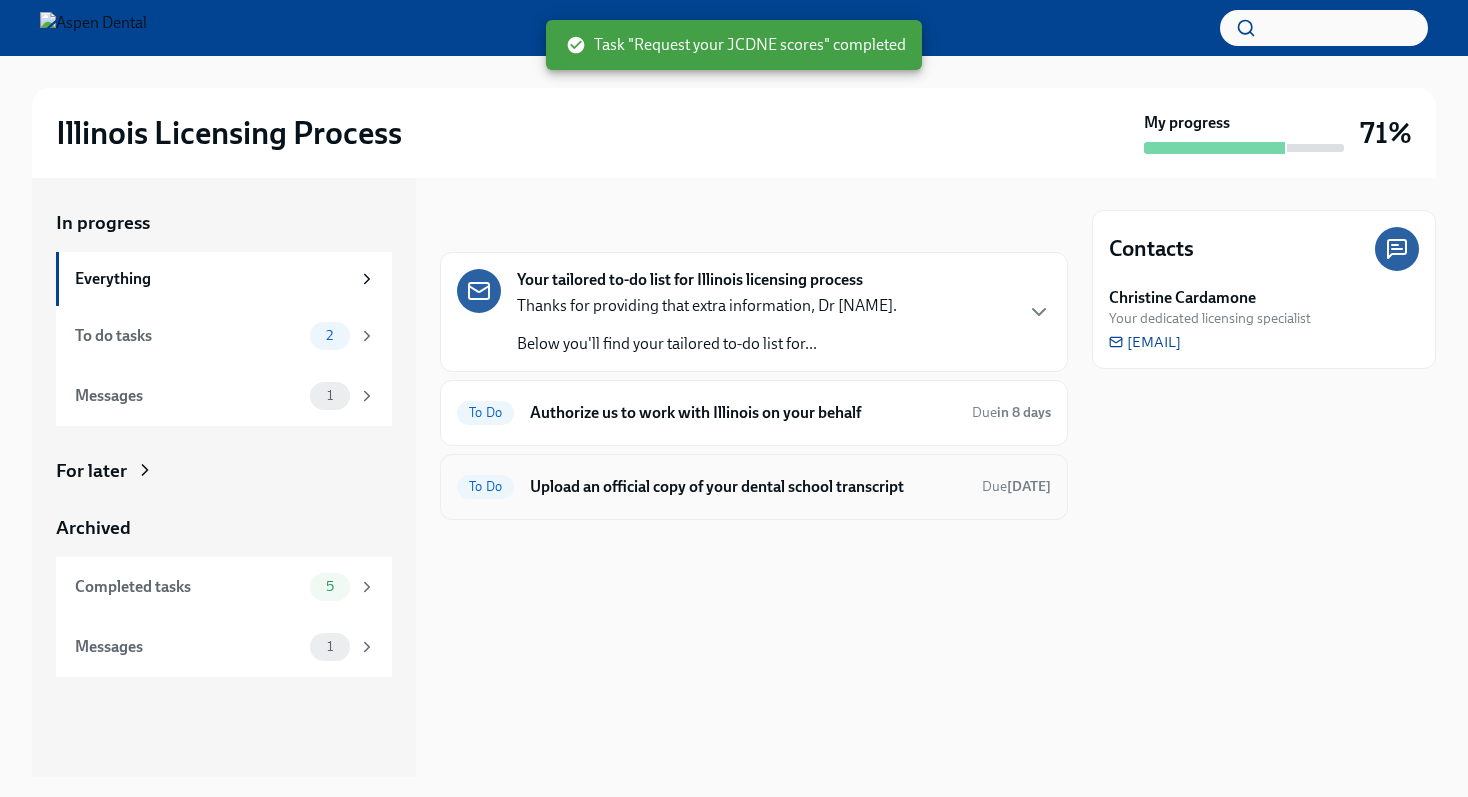 scroll, scrollTop: 0, scrollLeft: 0, axis: both 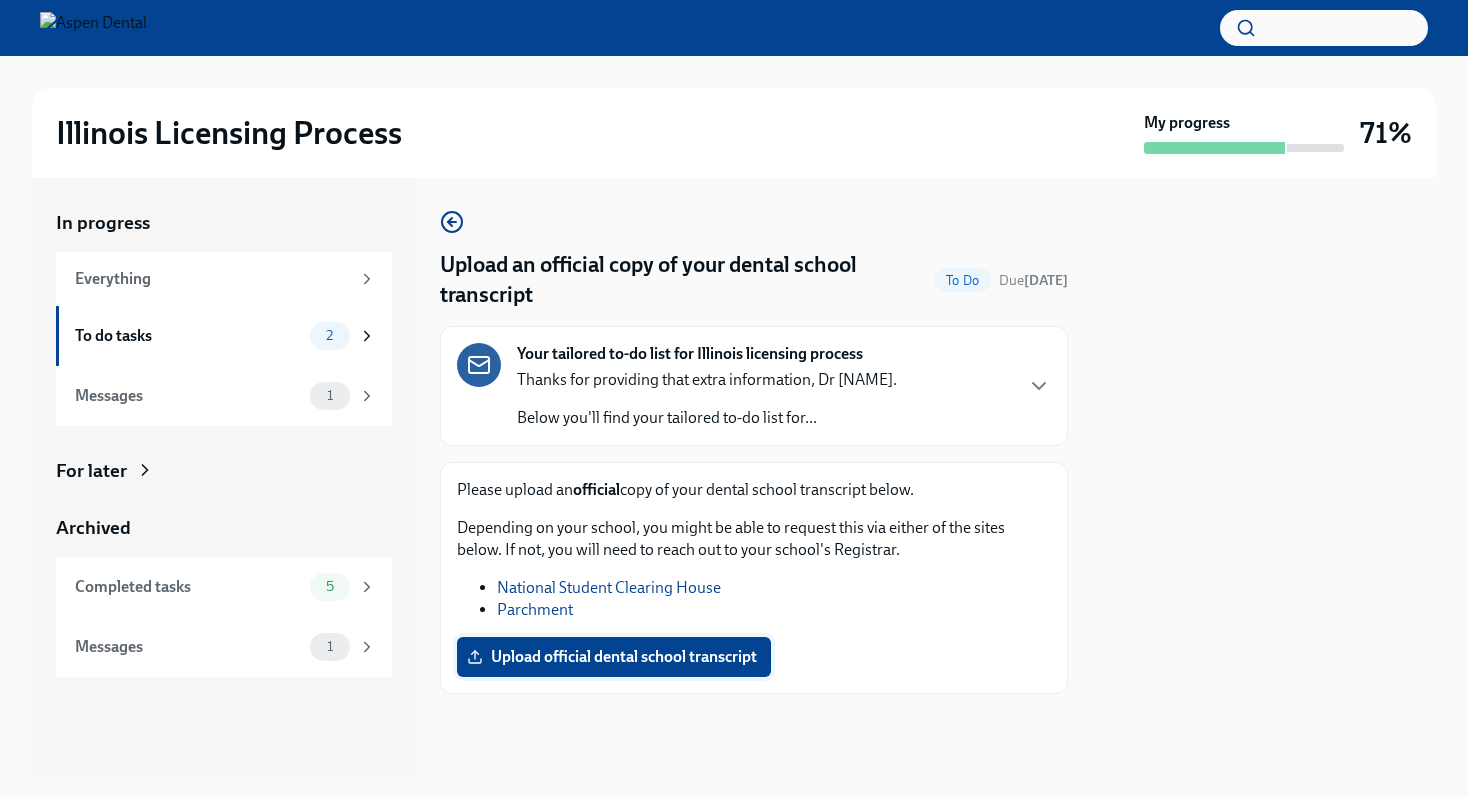 click on "Upload official dental school transcript" at bounding box center (614, 657) 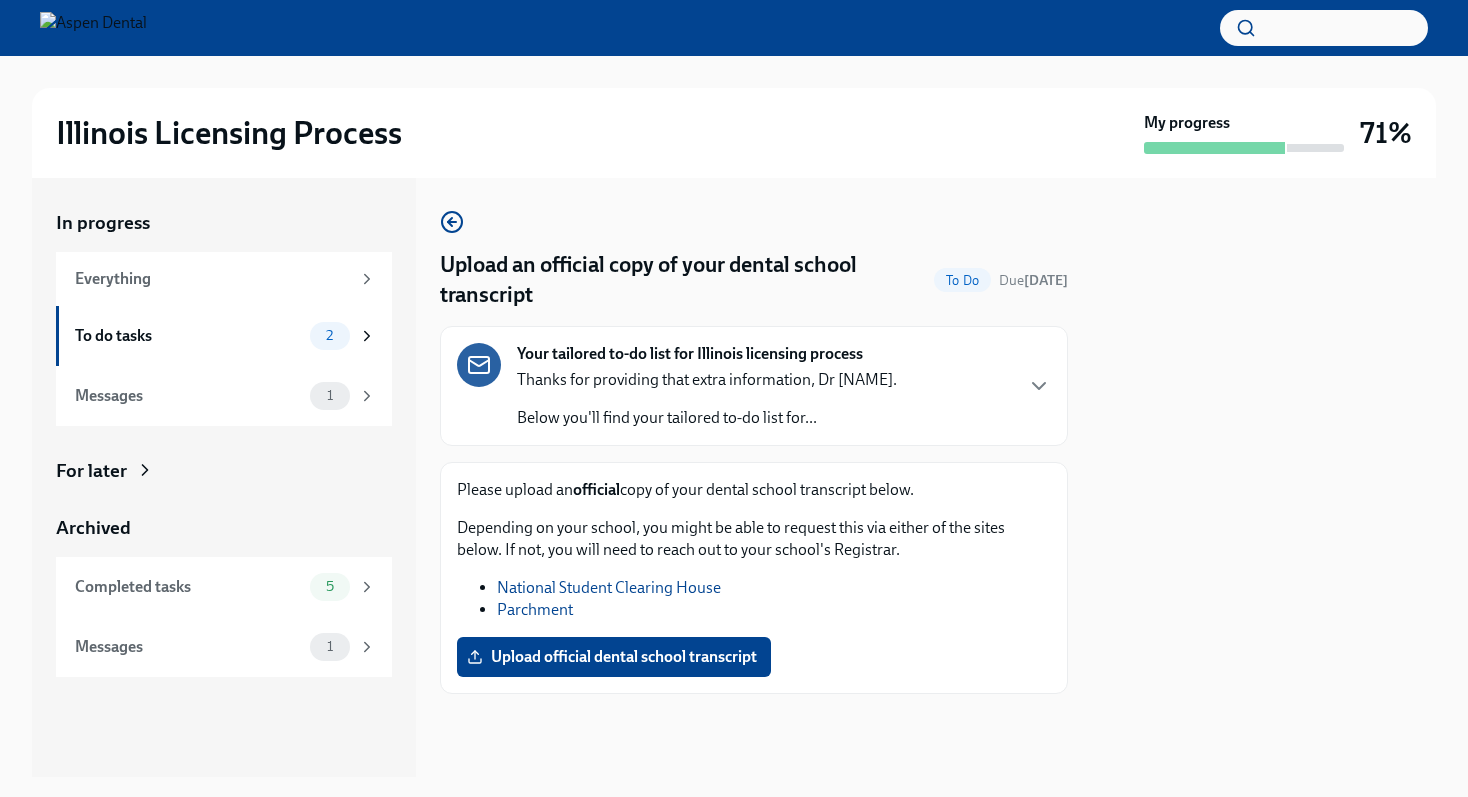 click at bounding box center [1264, 477] 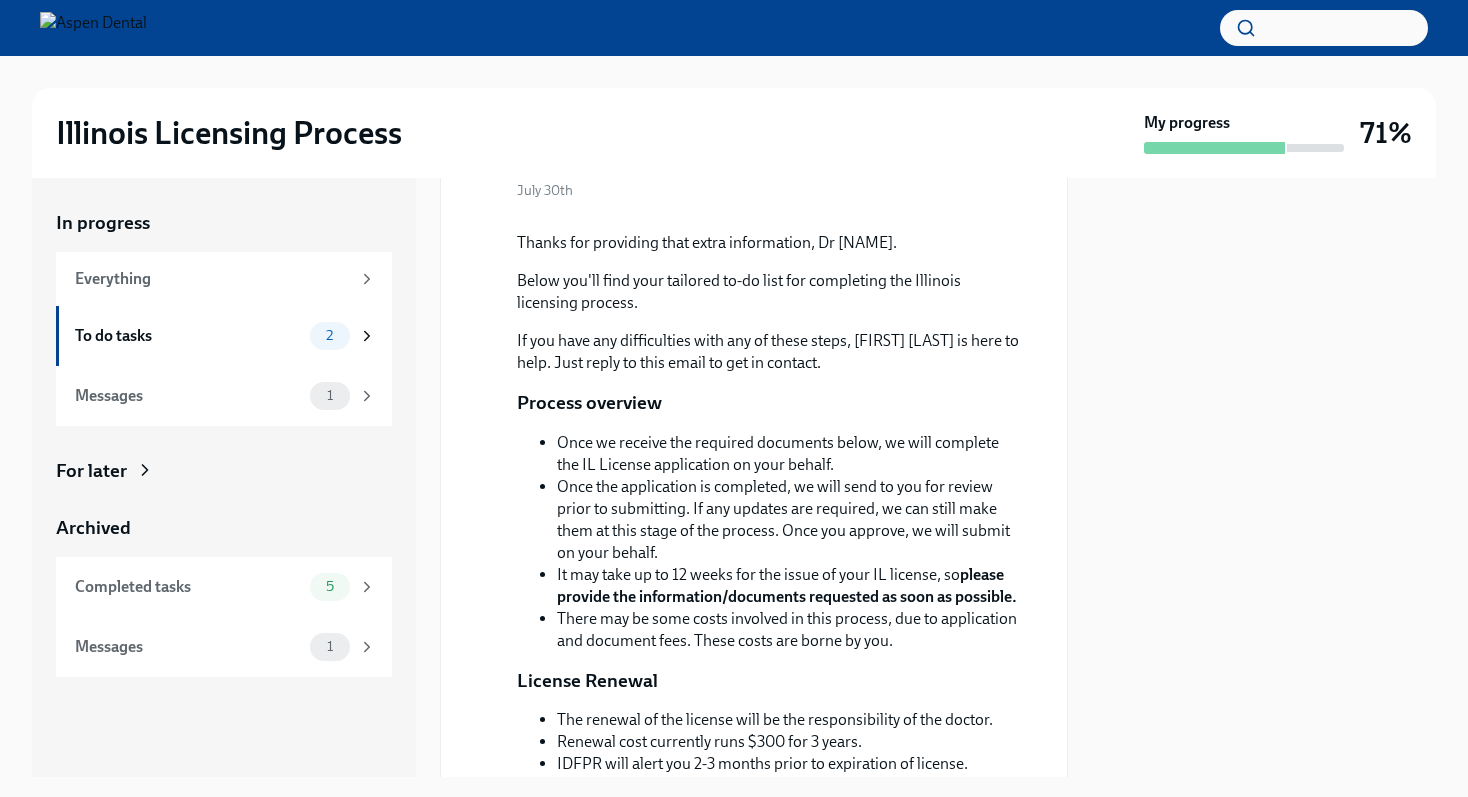 scroll, scrollTop: 641, scrollLeft: 0, axis: vertical 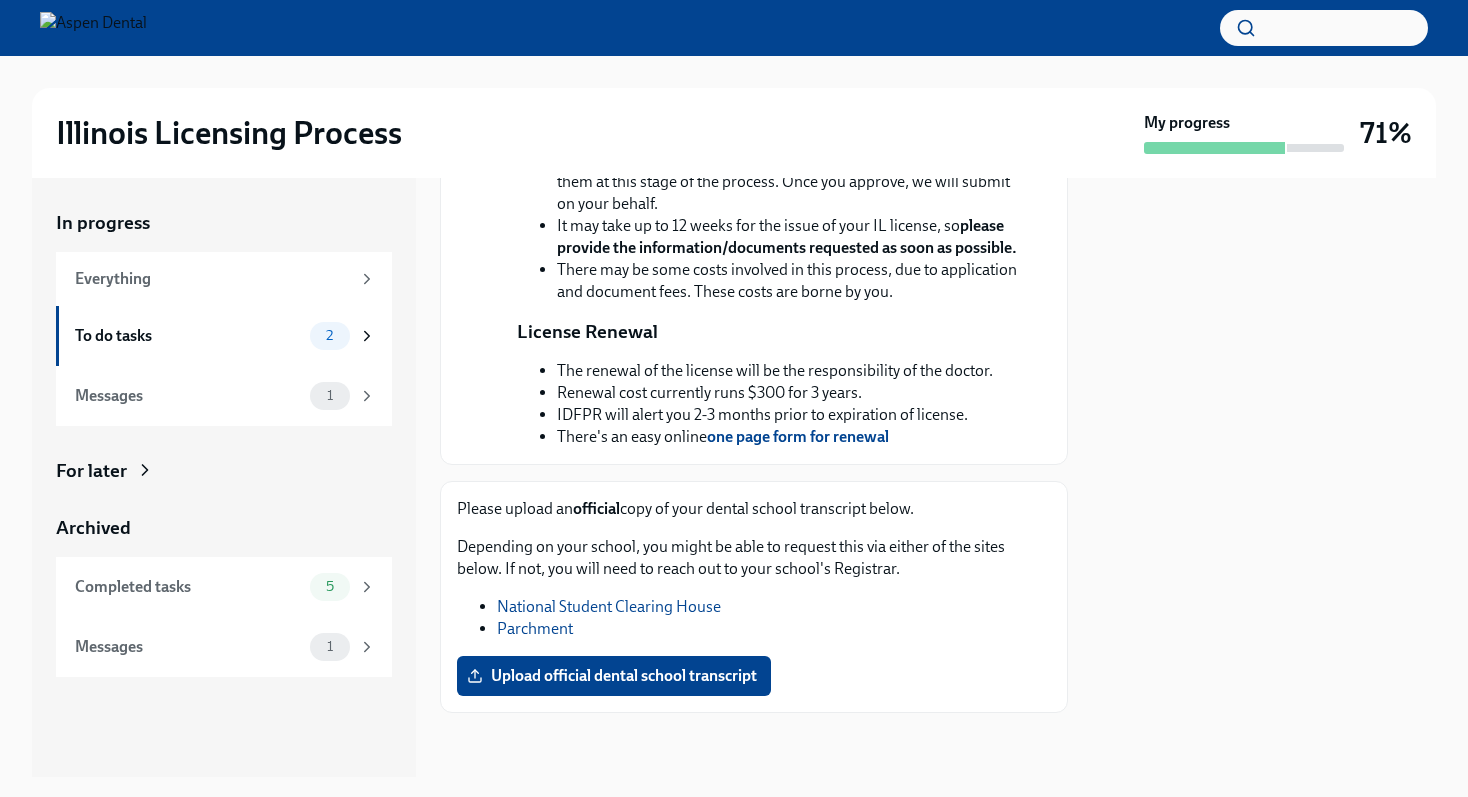 click on "Parchment" at bounding box center (535, 628) 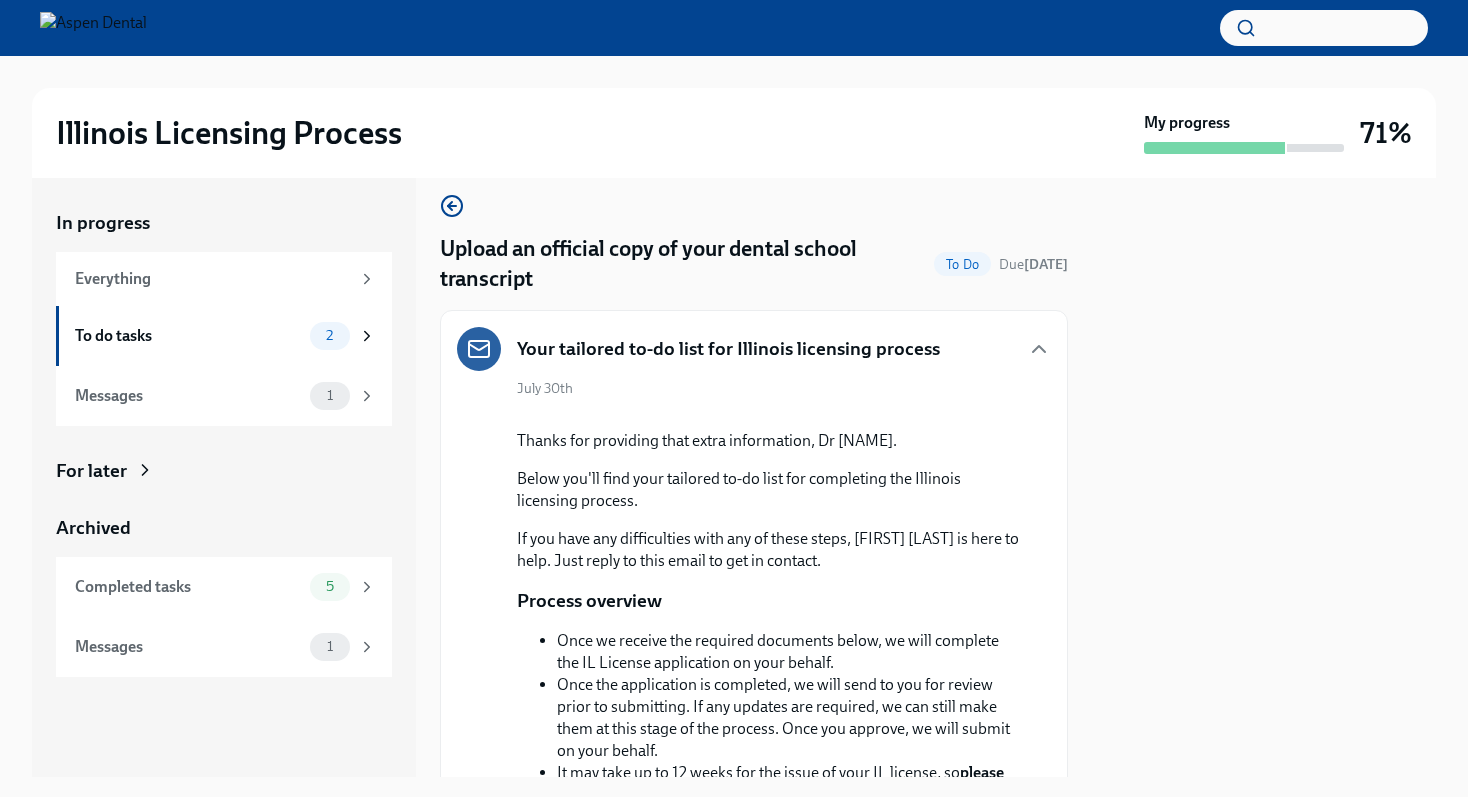click on "Your tailored to-do list for Illinois licensing process" at bounding box center (754, 349) 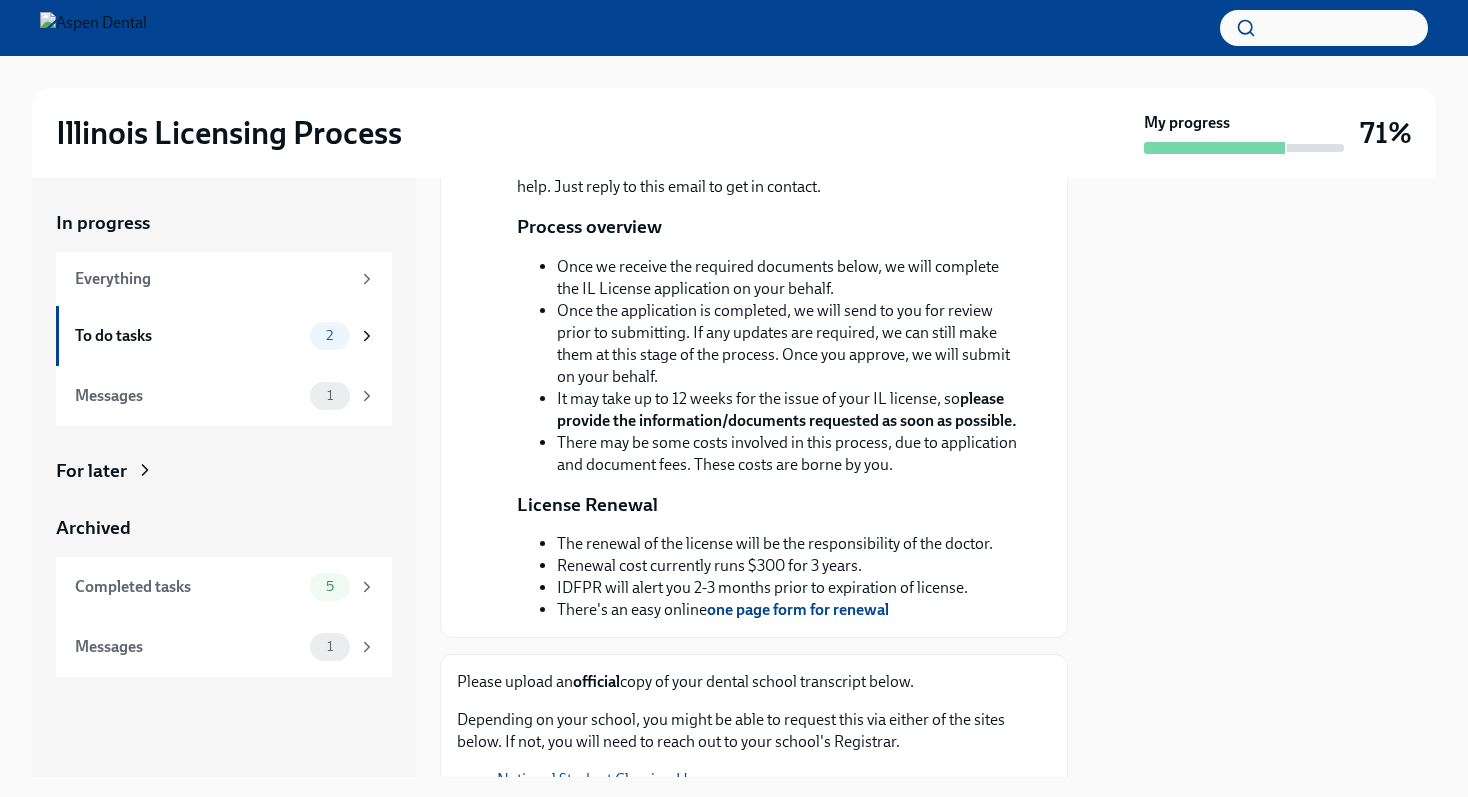 scroll, scrollTop: 411, scrollLeft: 0, axis: vertical 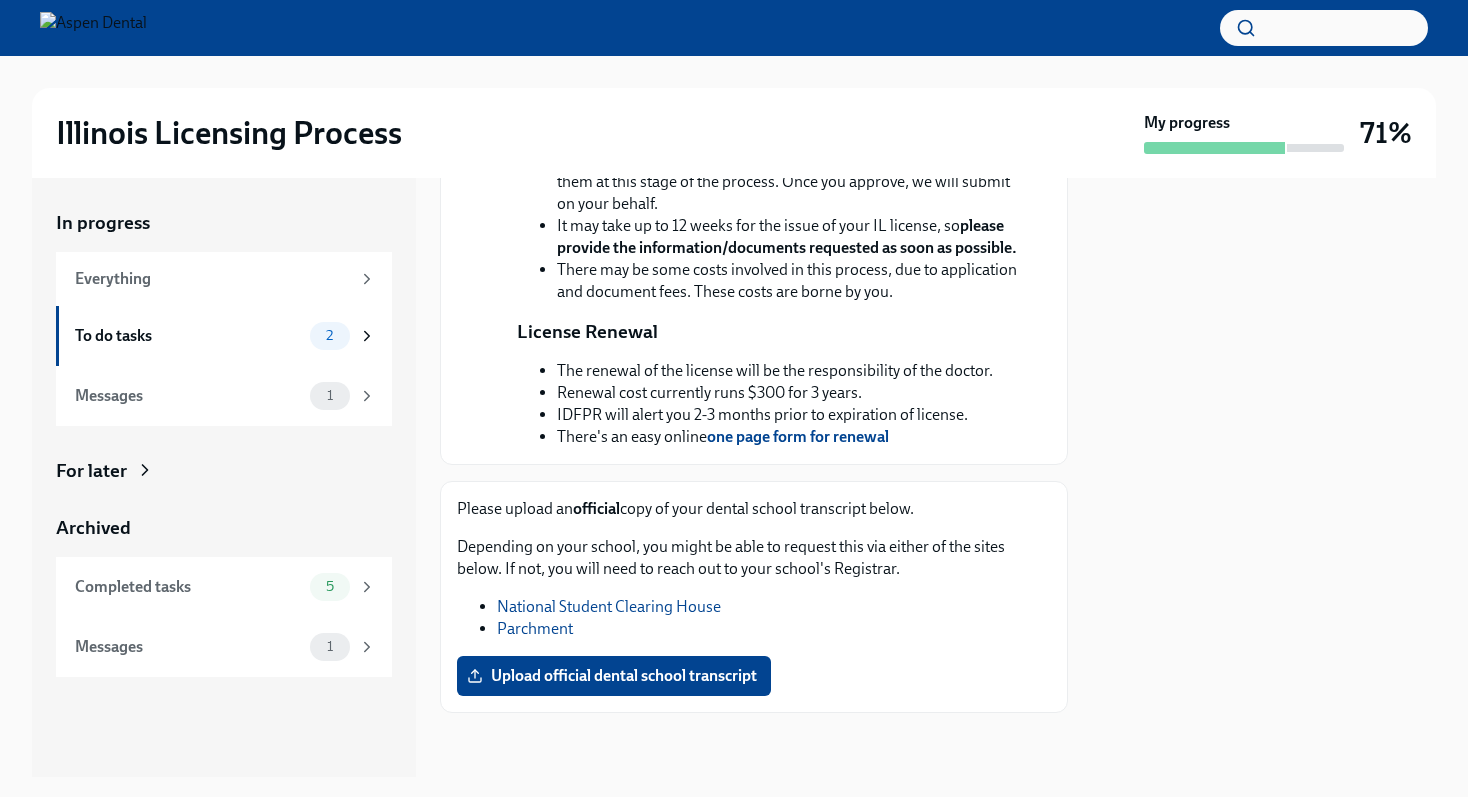 click at bounding box center [1264, 477] 